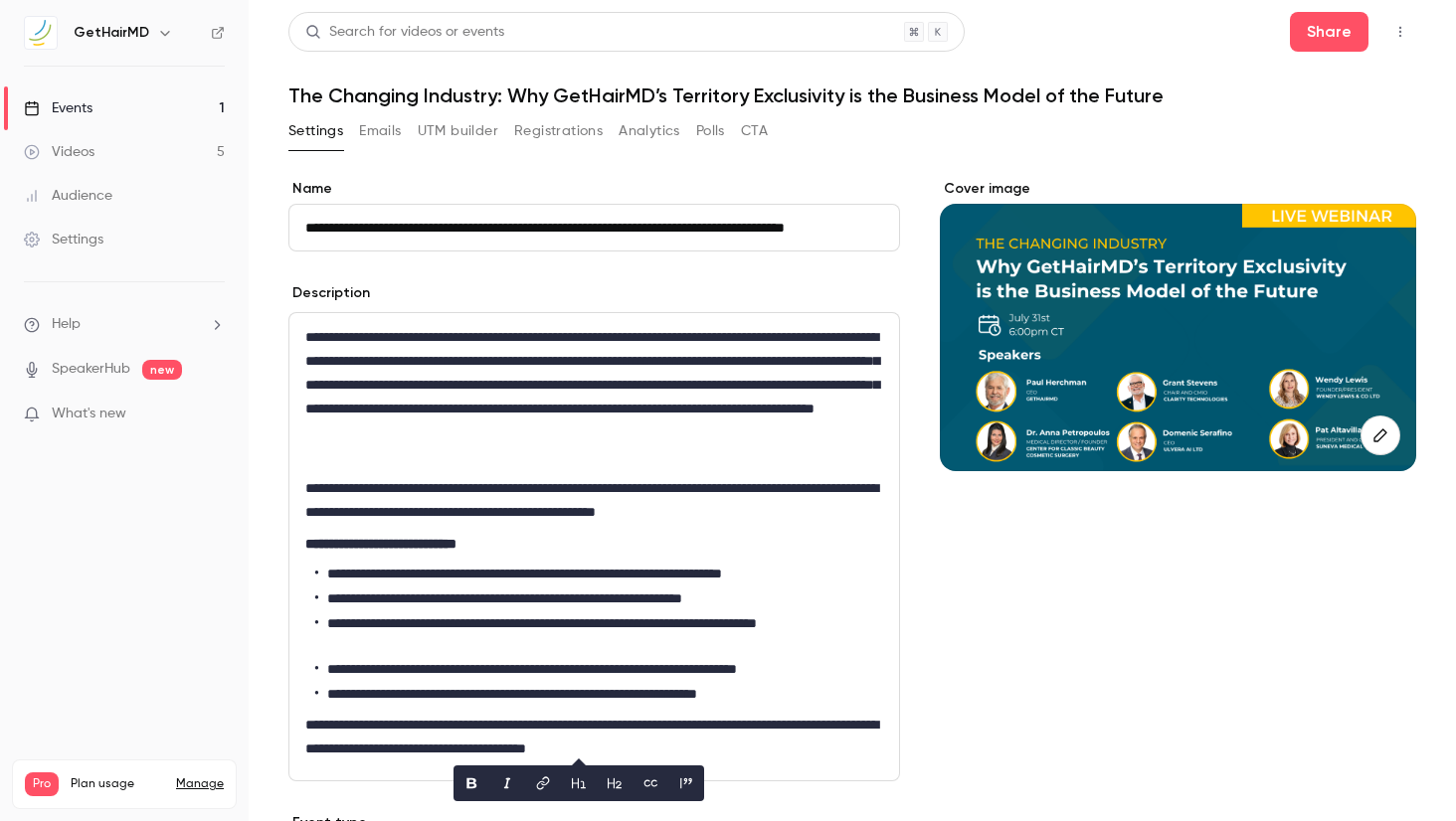 scroll, scrollTop: 0, scrollLeft: 0, axis: both 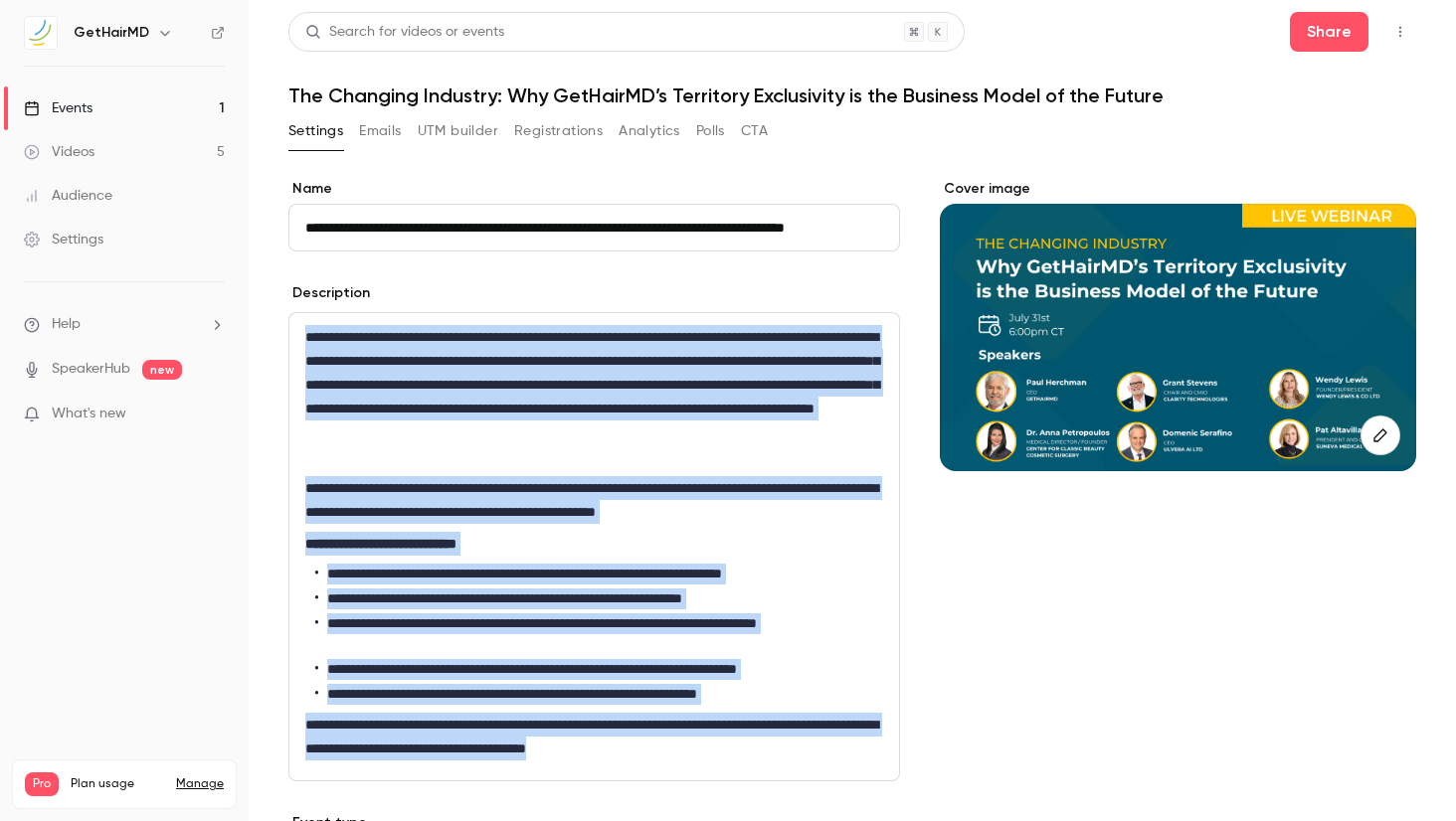 click on "UTM builder" at bounding box center (457, 131) 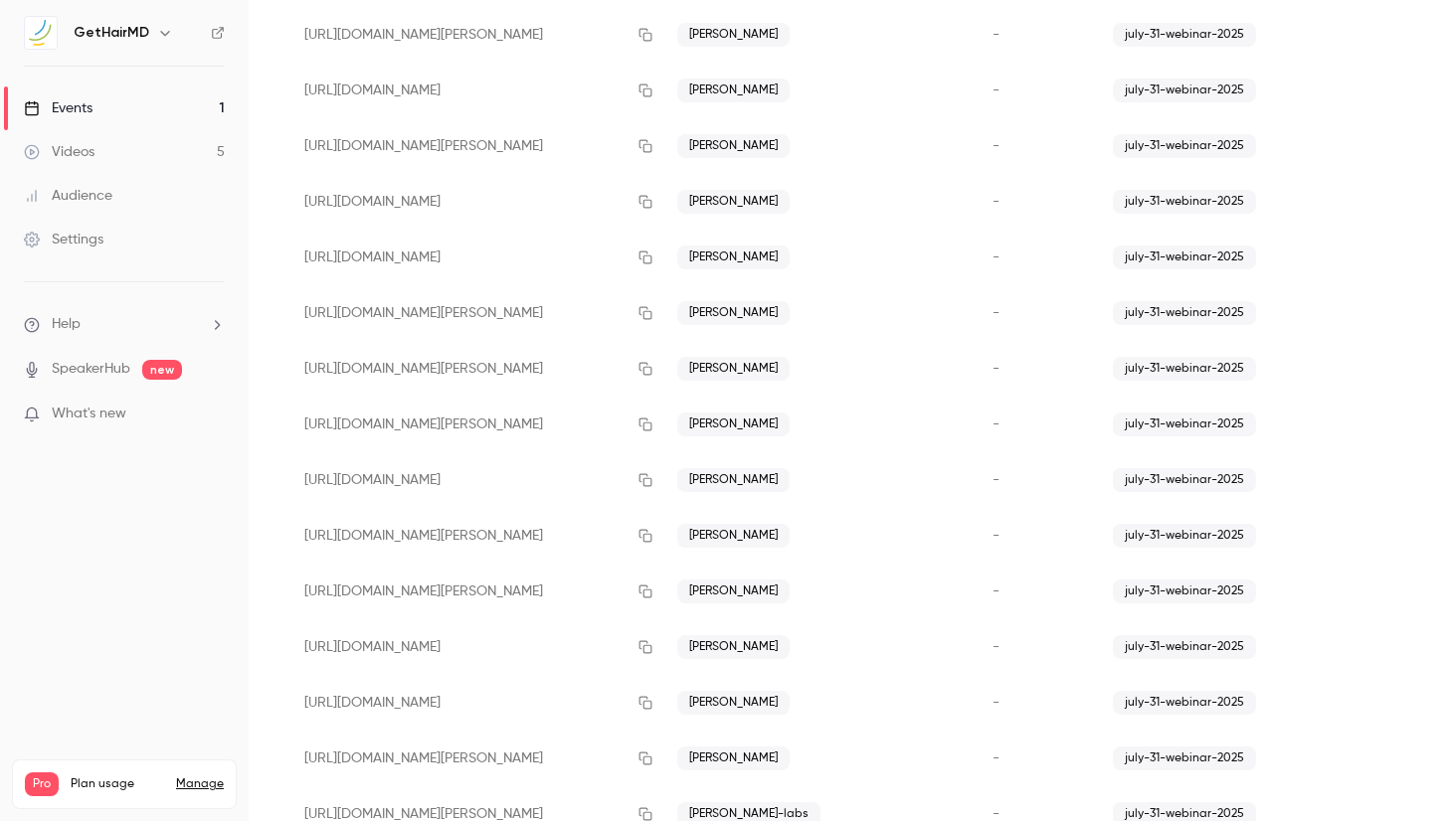 scroll, scrollTop: 2373, scrollLeft: 0, axis: vertical 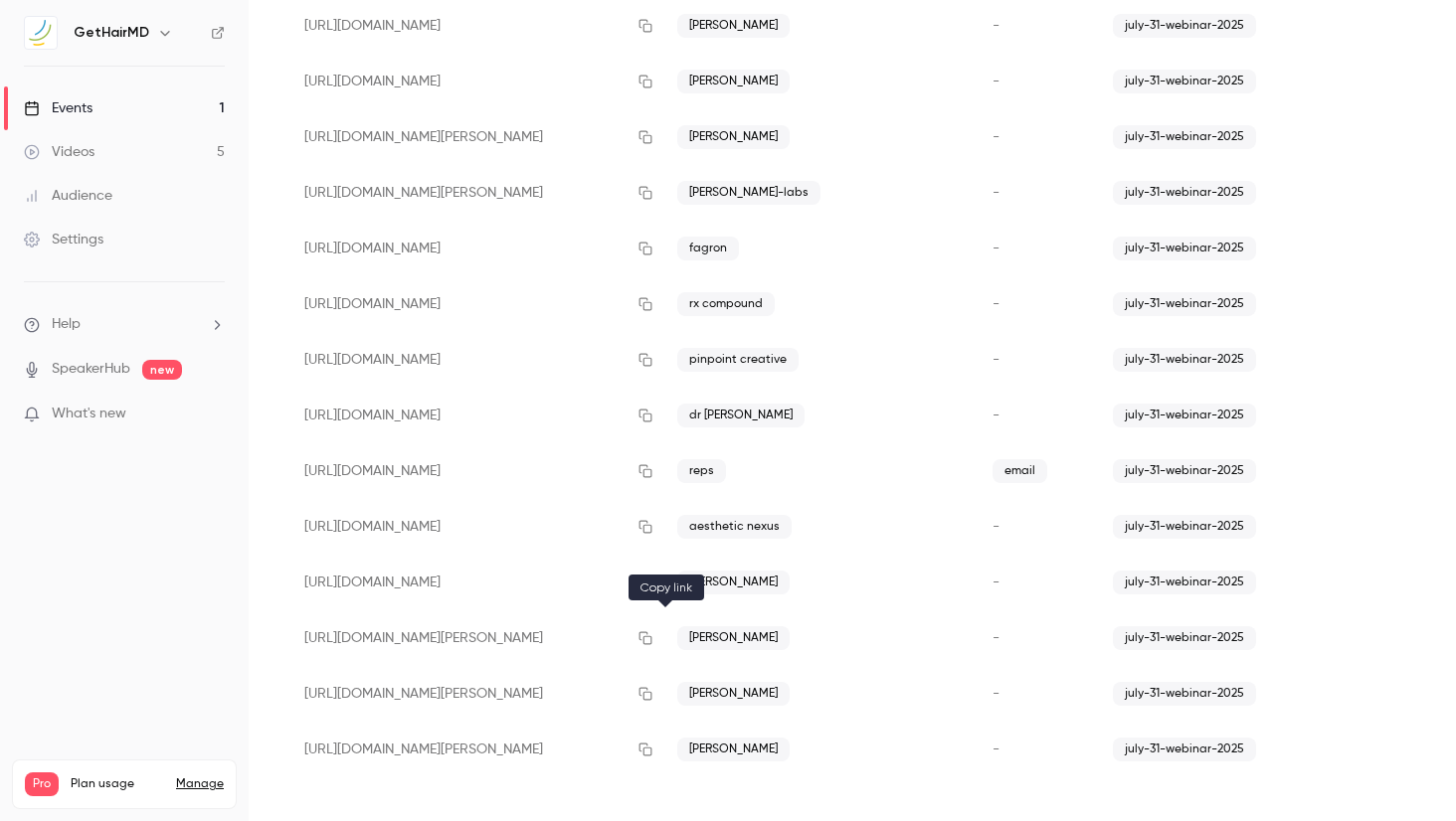 click at bounding box center [645, 638] 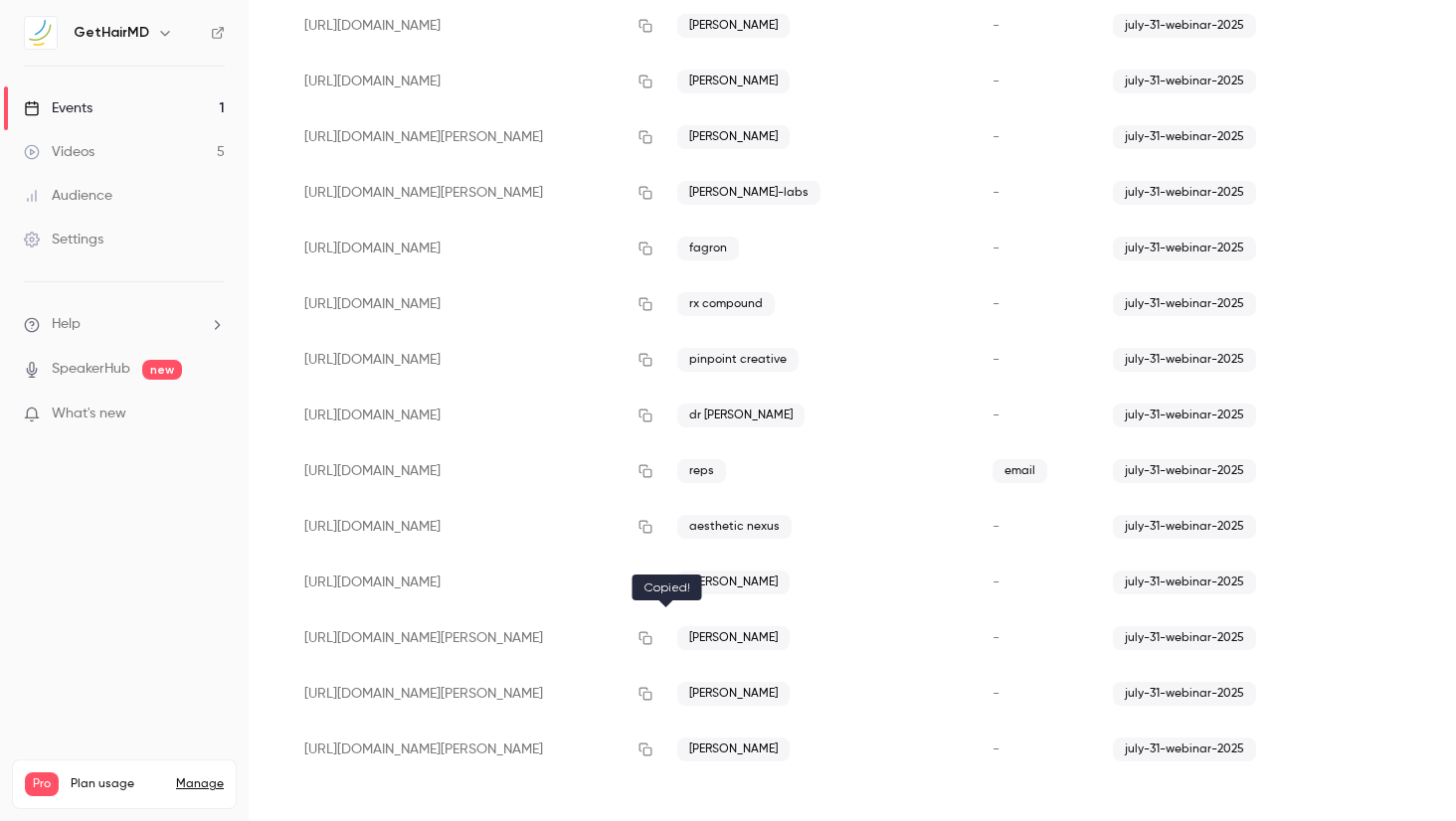 click 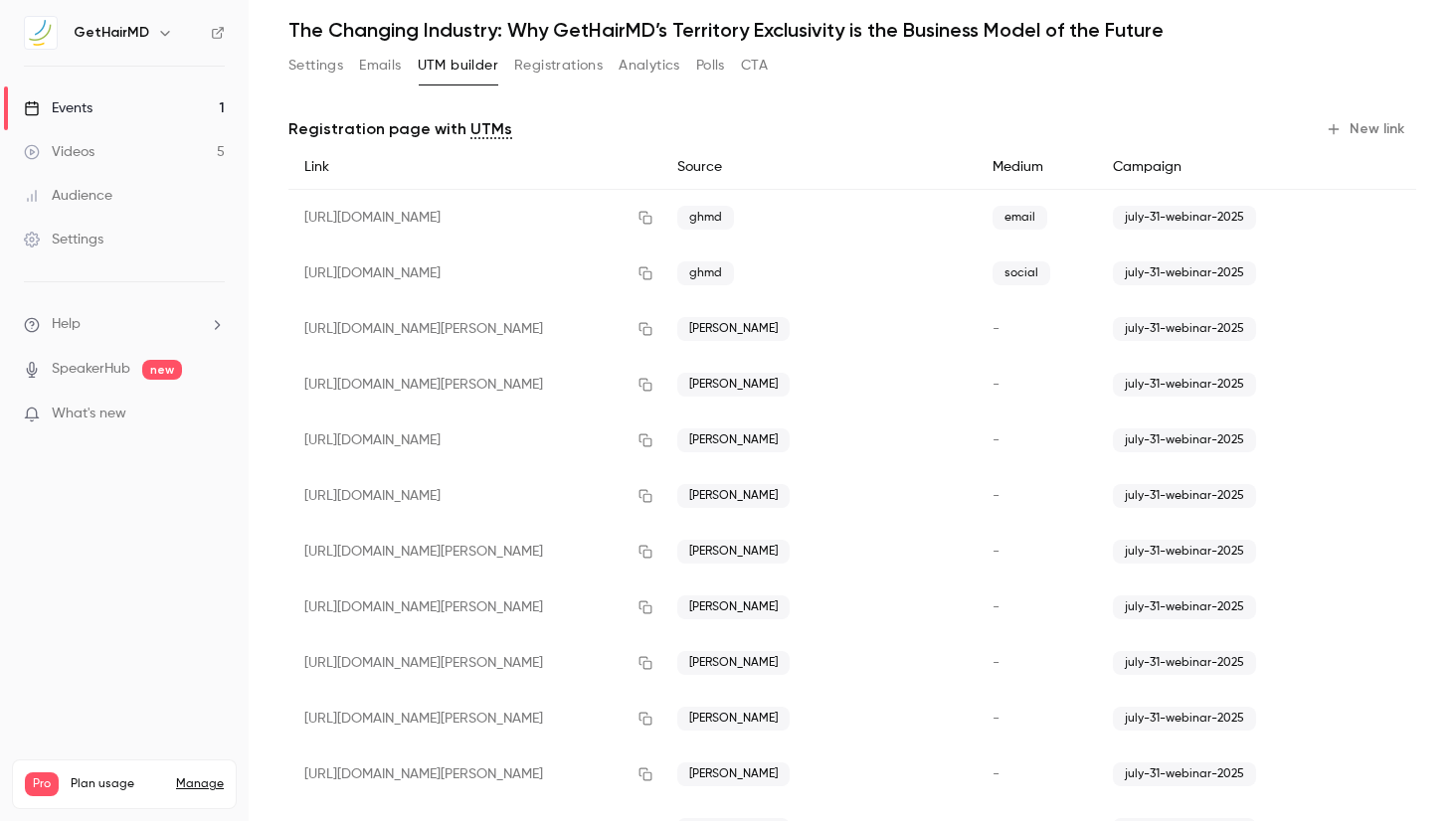 scroll, scrollTop: 0, scrollLeft: 0, axis: both 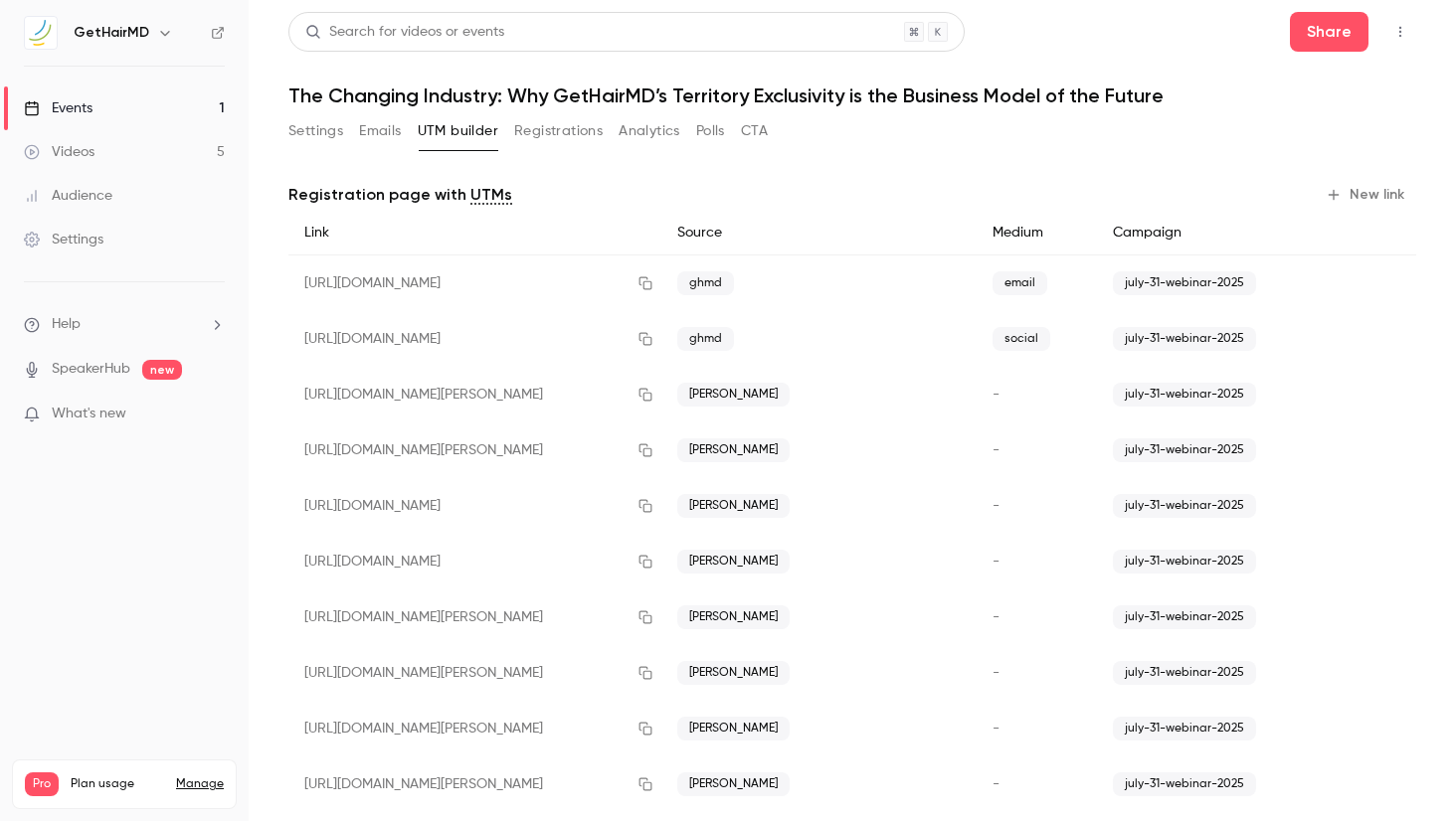 click on "Settings" at bounding box center (315, 131) 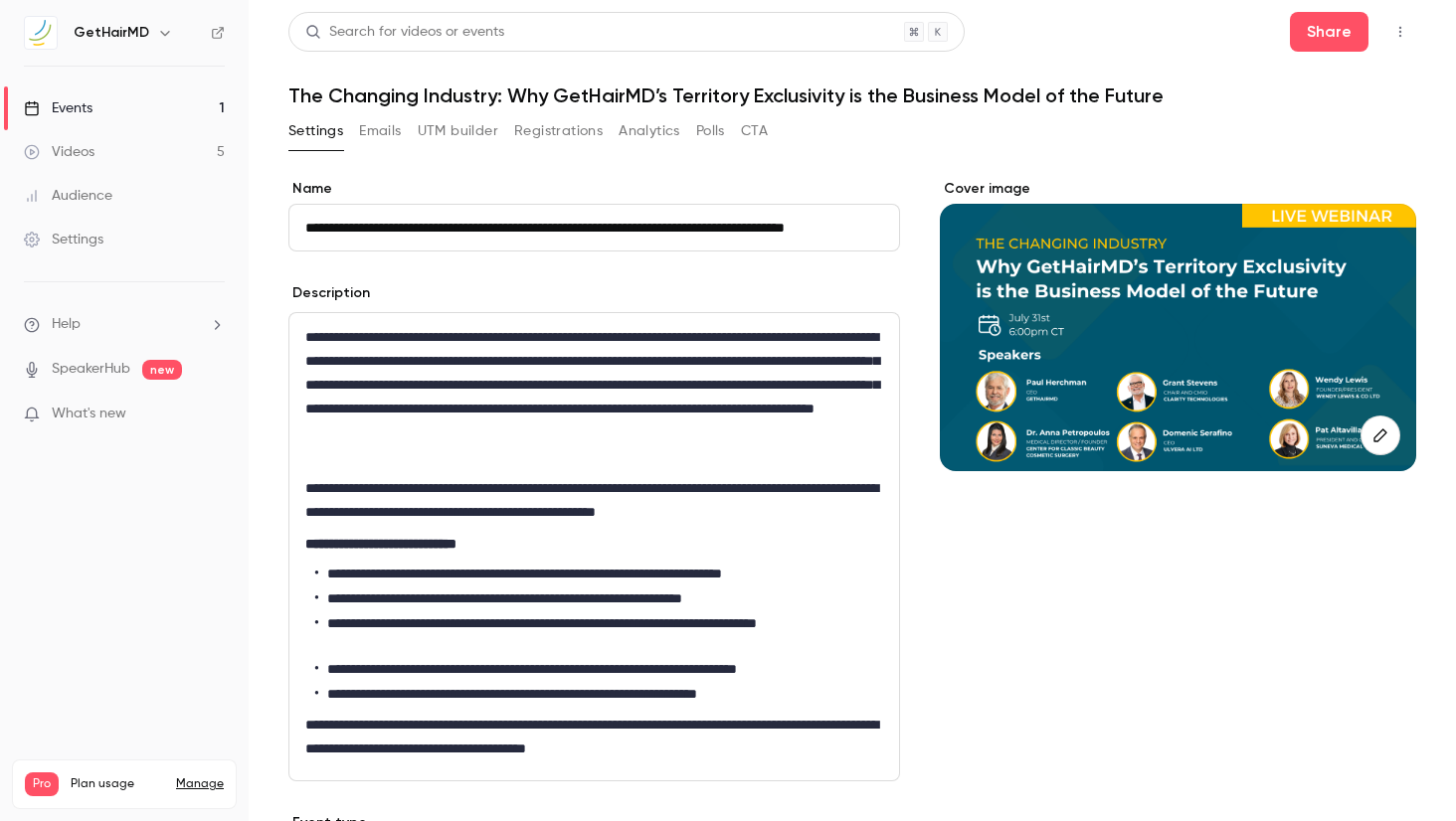 scroll, scrollTop: 0, scrollLeft: 31, axis: horizontal 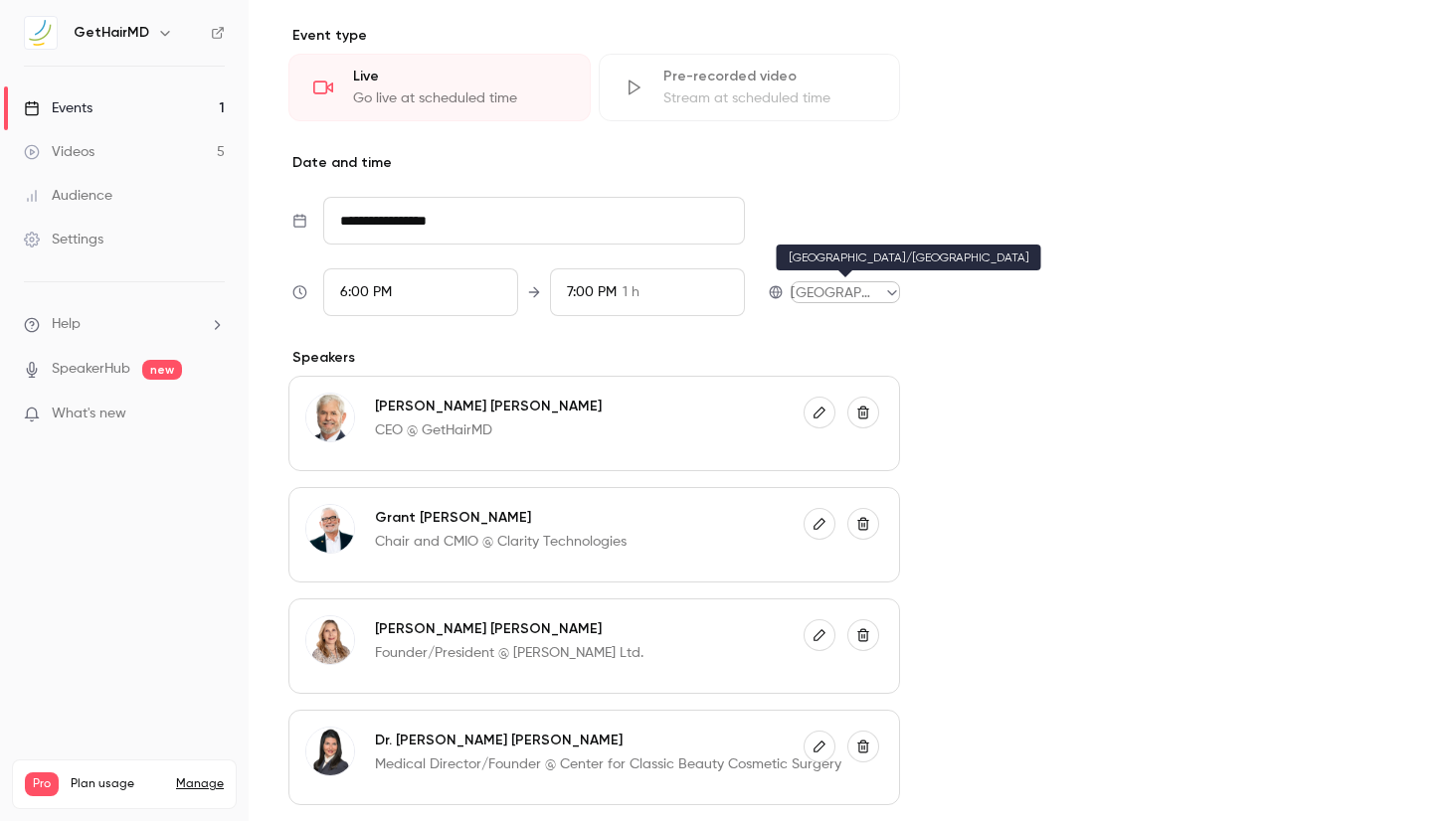 click on "**********" at bounding box center (728, 410) 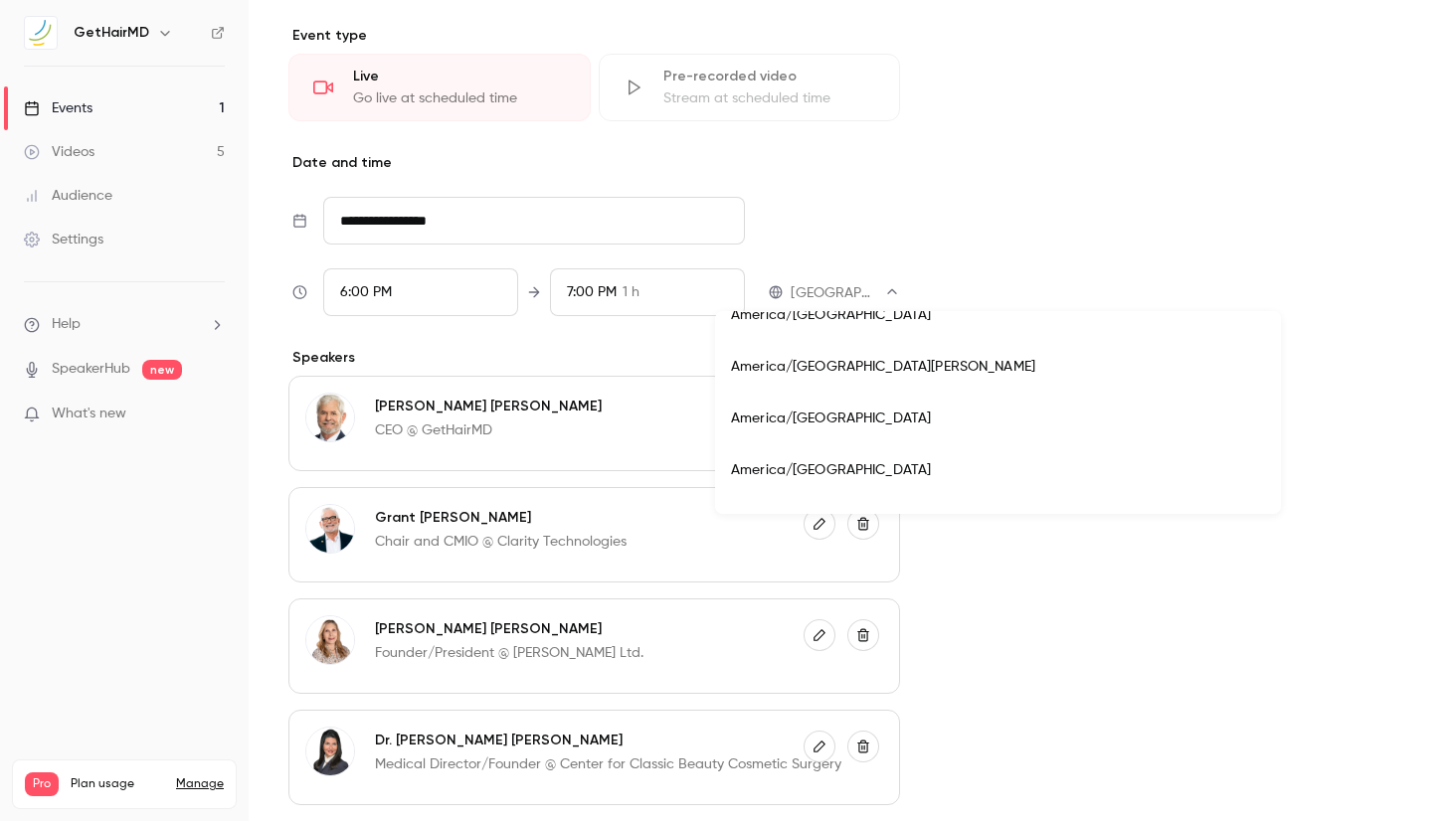 scroll, scrollTop: 4283, scrollLeft: 0, axis: vertical 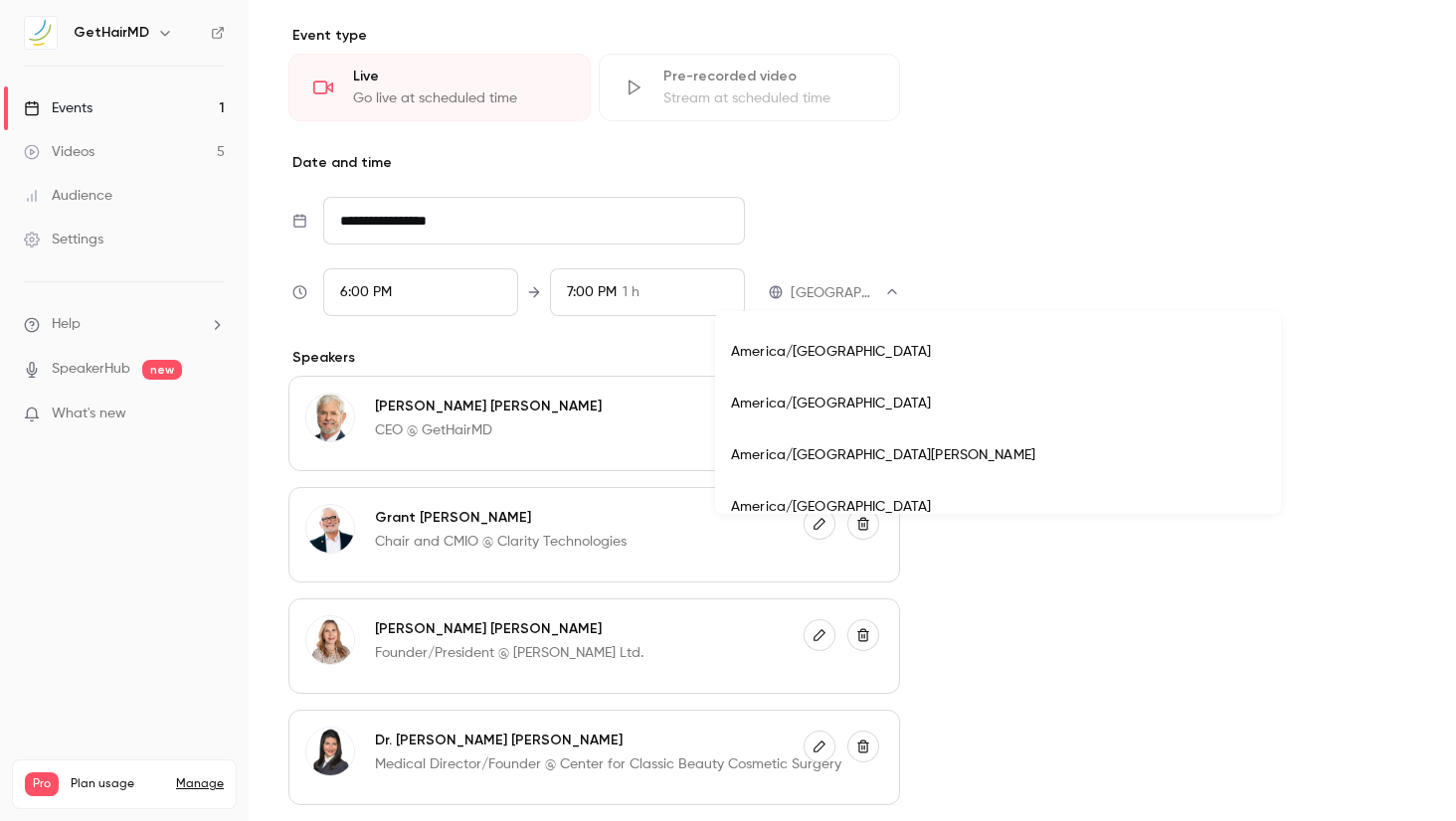 click on "America/[GEOGRAPHIC_DATA]" at bounding box center [998, 352] 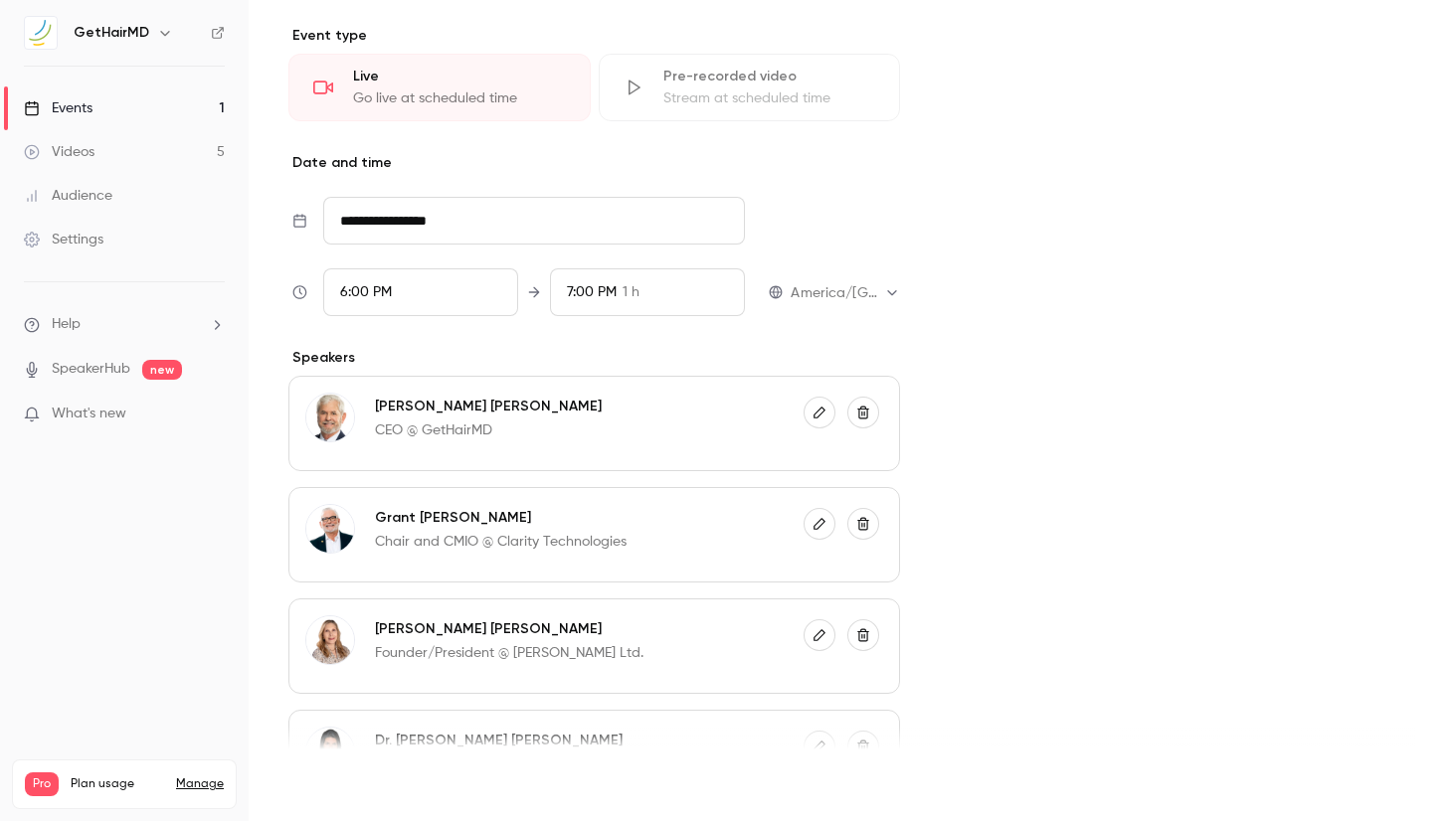 click on "Save" at bounding box center (324, 785) 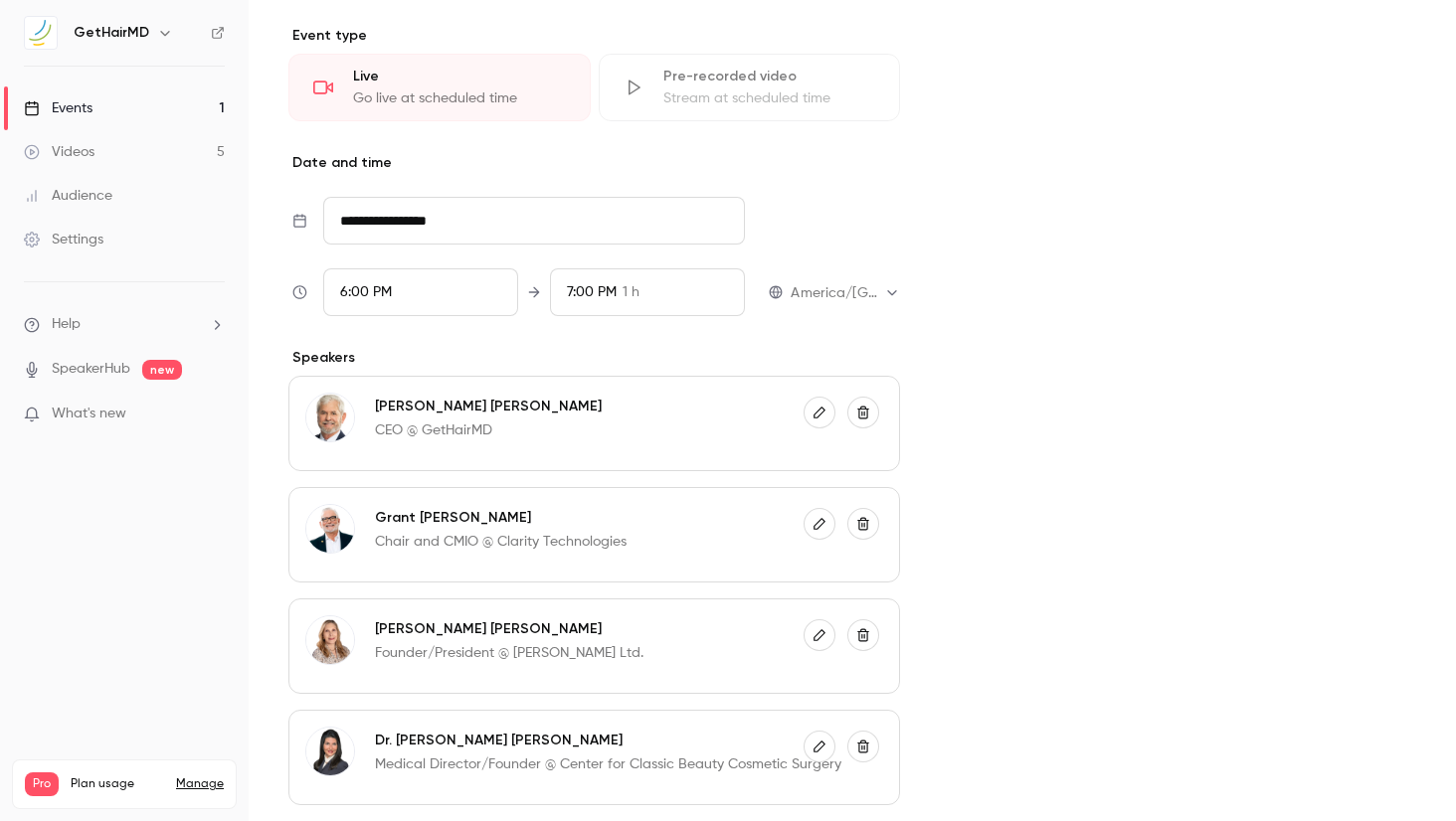 type on "**********" 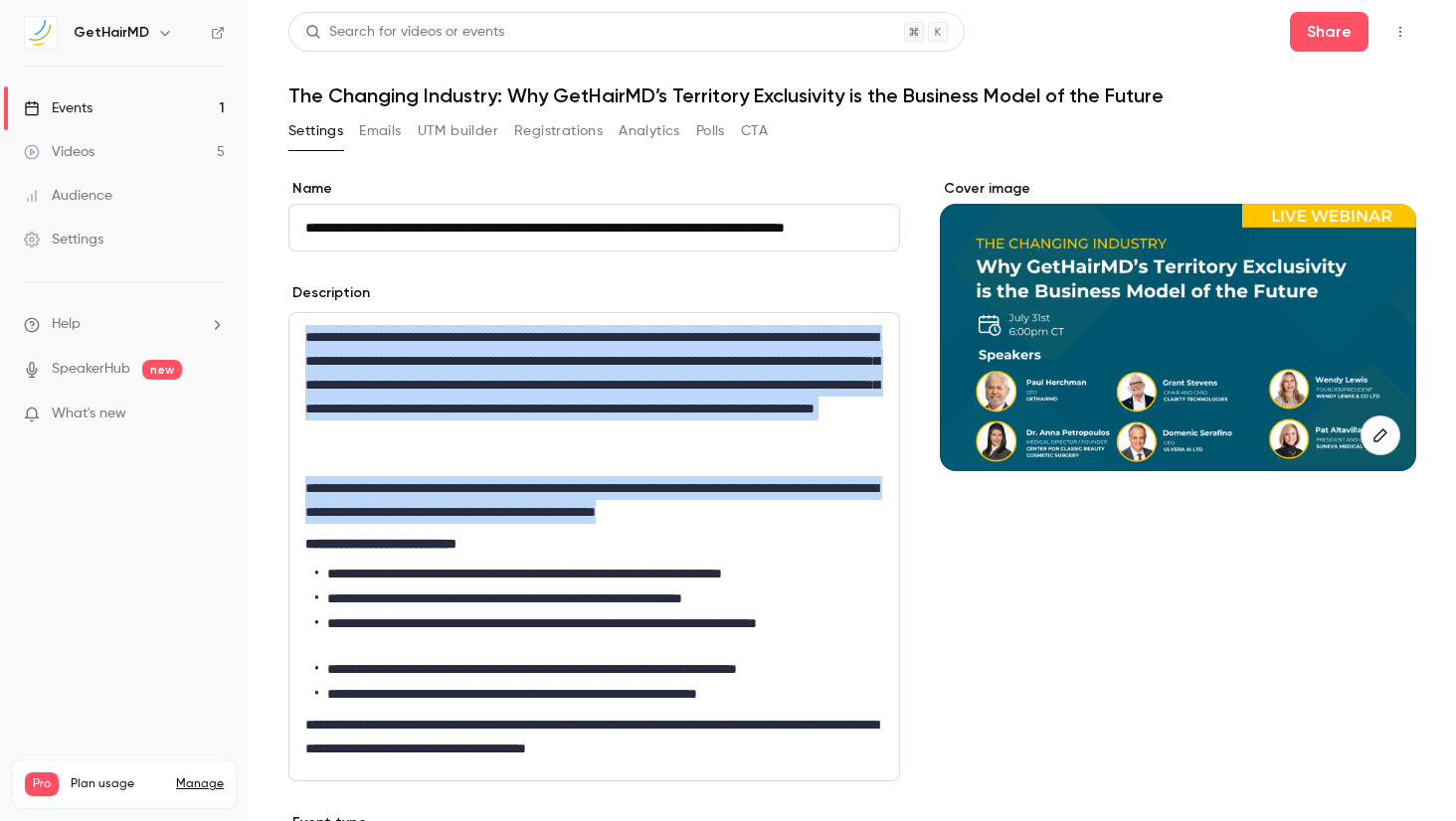 drag, startPoint x: 846, startPoint y: 514, endPoint x: 240, endPoint y: 332, distance: 632.7401 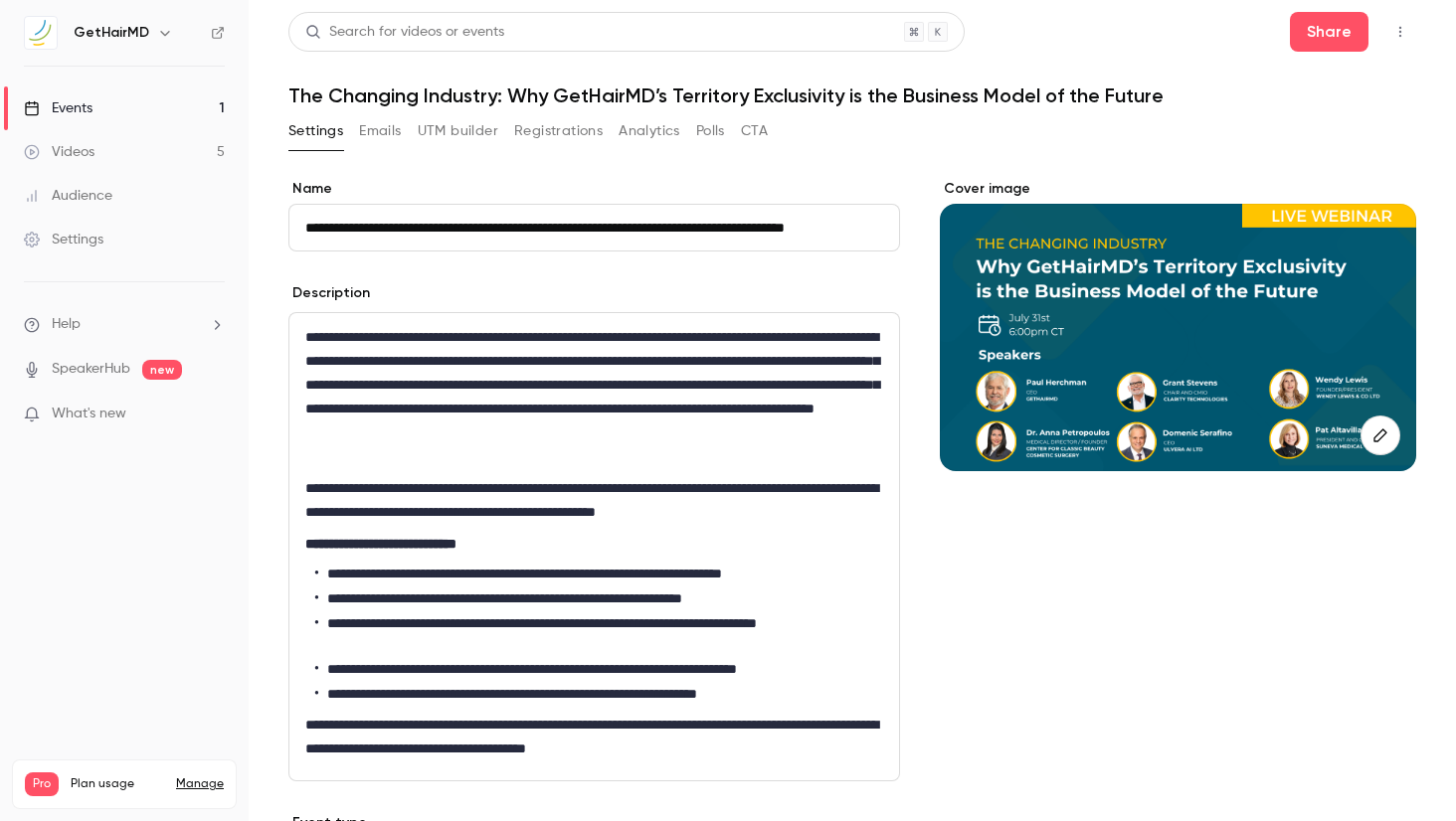 scroll, scrollTop: 0, scrollLeft: 0, axis: both 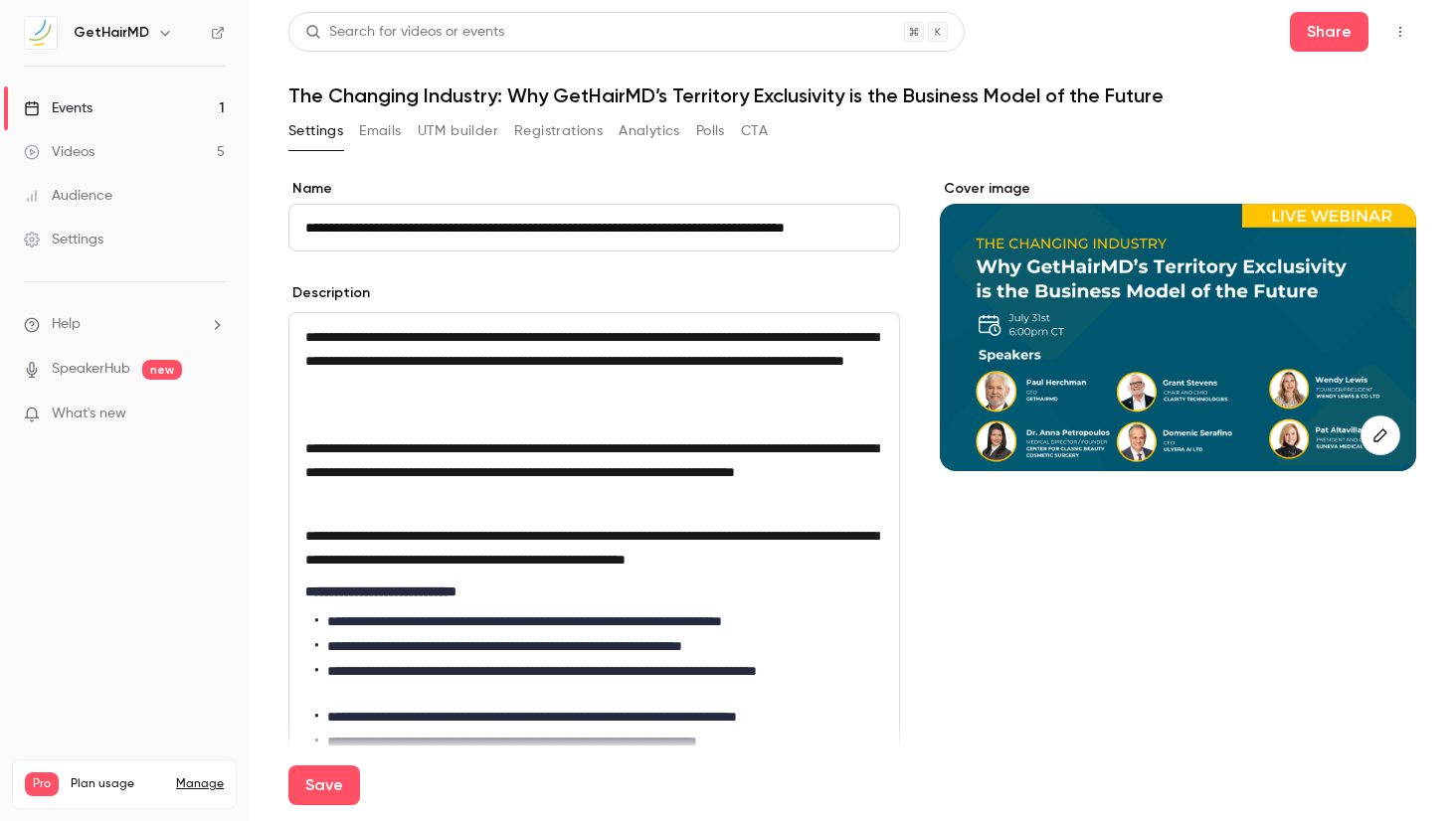 click on "**********" at bounding box center (594, 571) 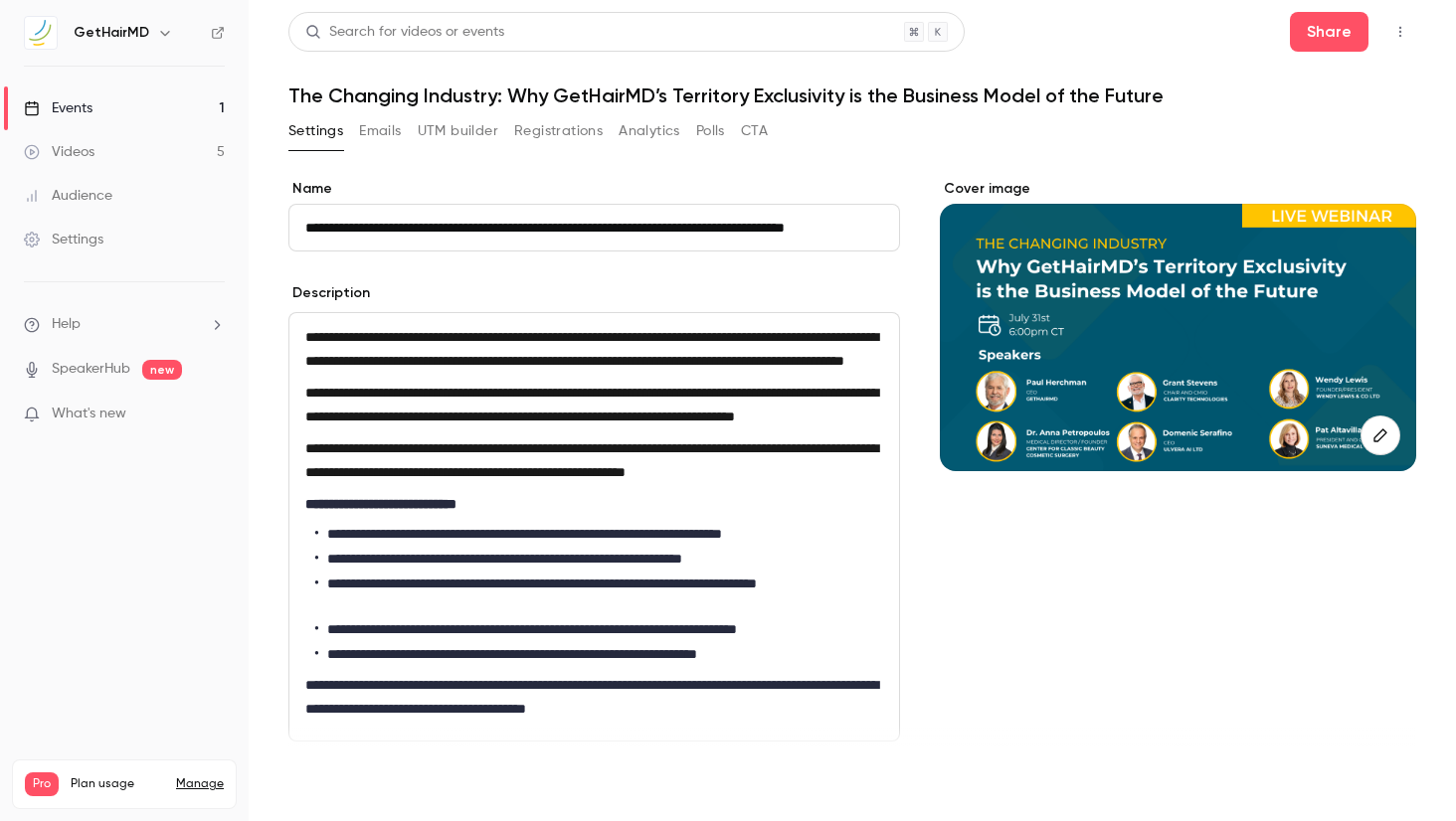 click on "Save" at bounding box center [324, 785] 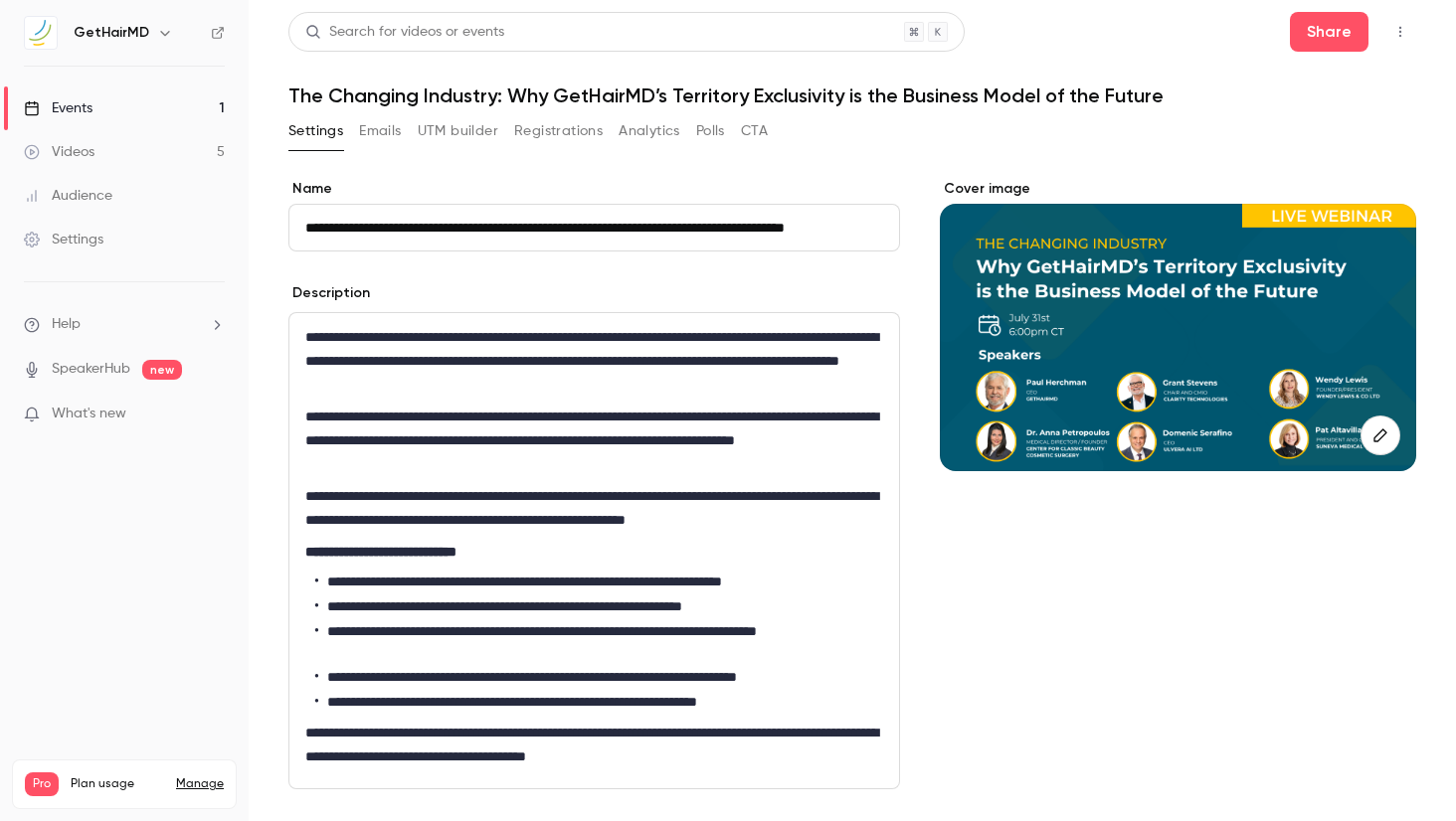 click on "Search for videos or events Share The Changing Industry: Why GetHairMD’s Territory Exclusivity is the Business Model of the Future" at bounding box center [852, 60] 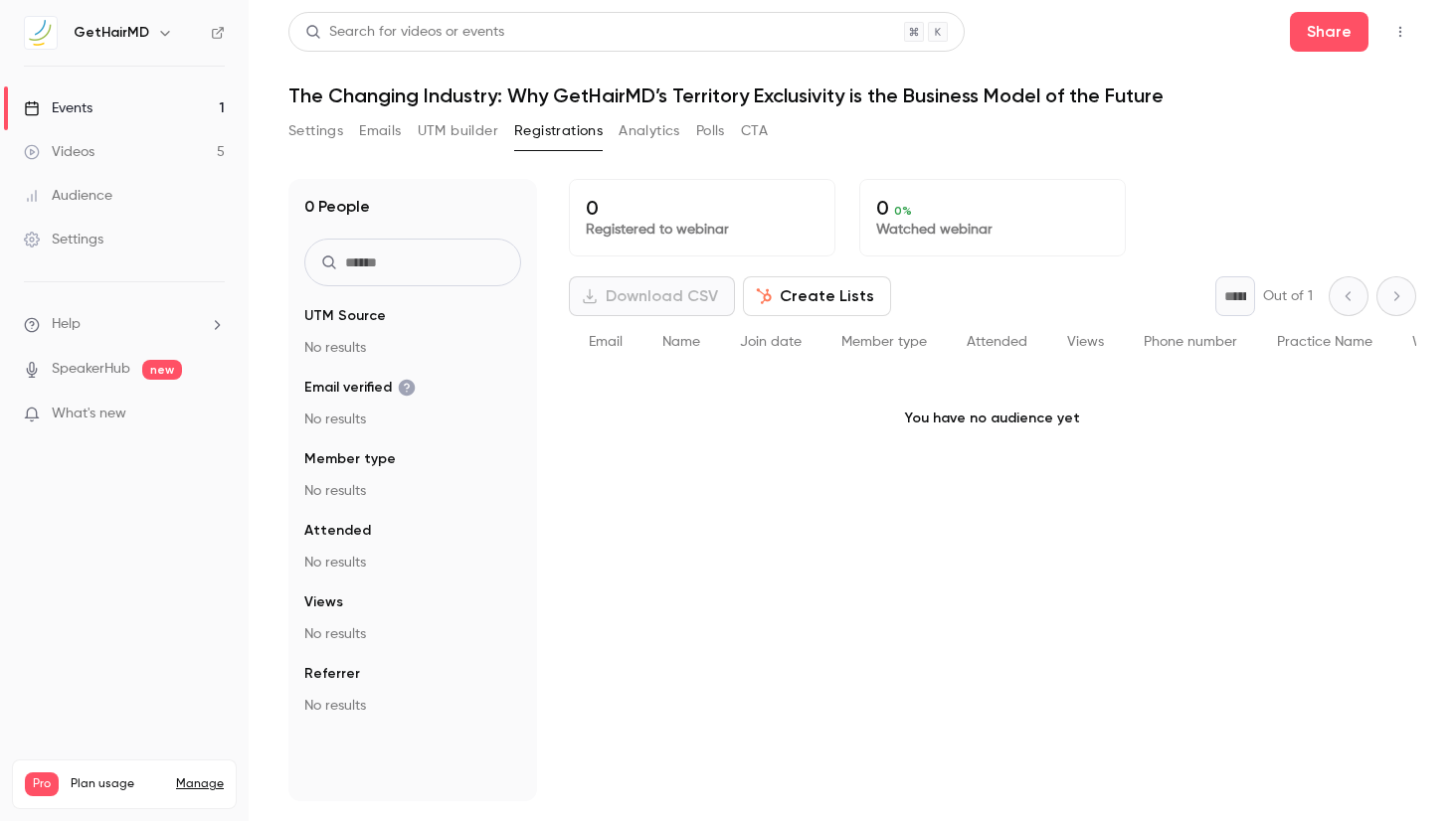 type 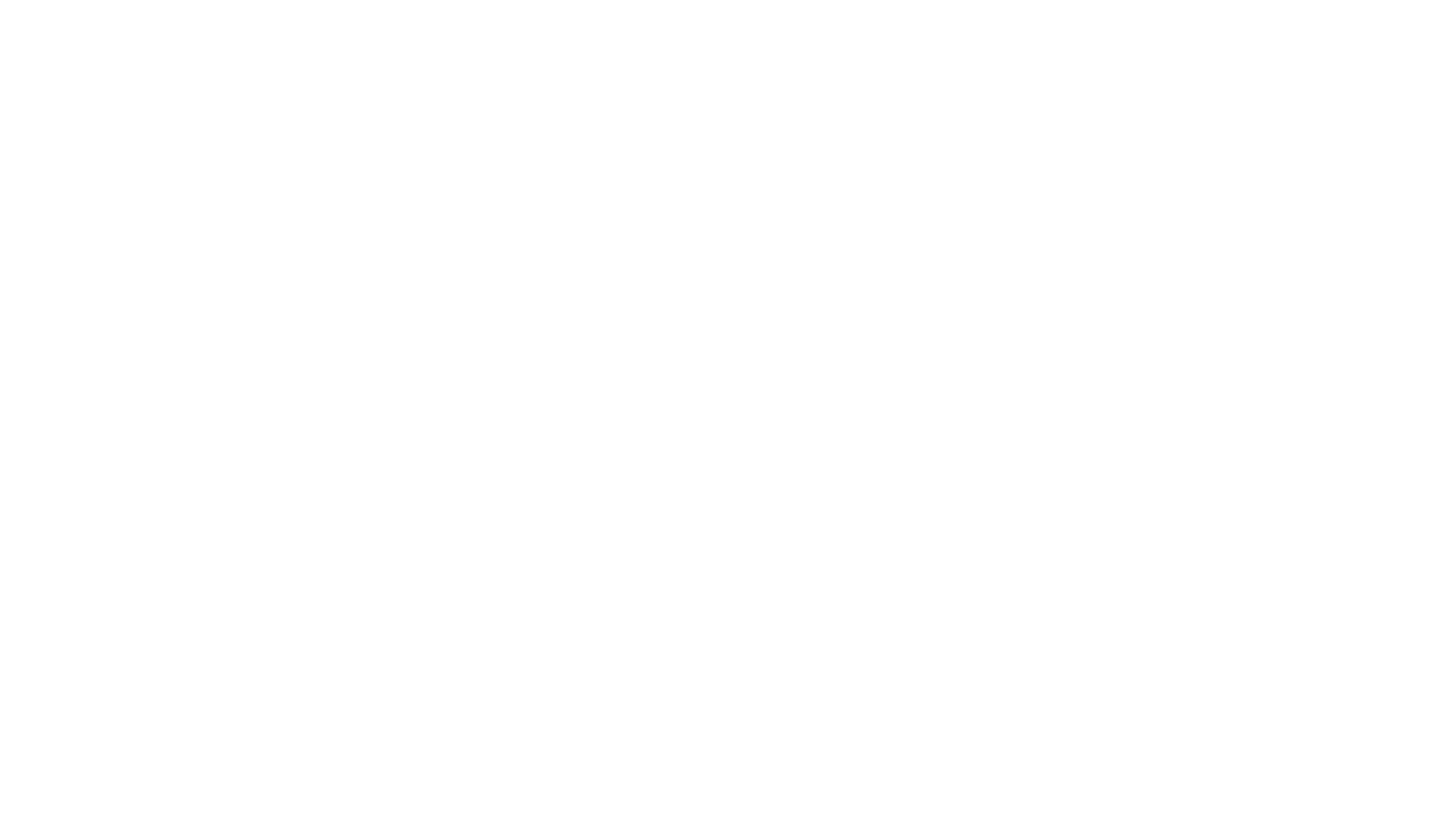 scroll, scrollTop: 0, scrollLeft: 0, axis: both 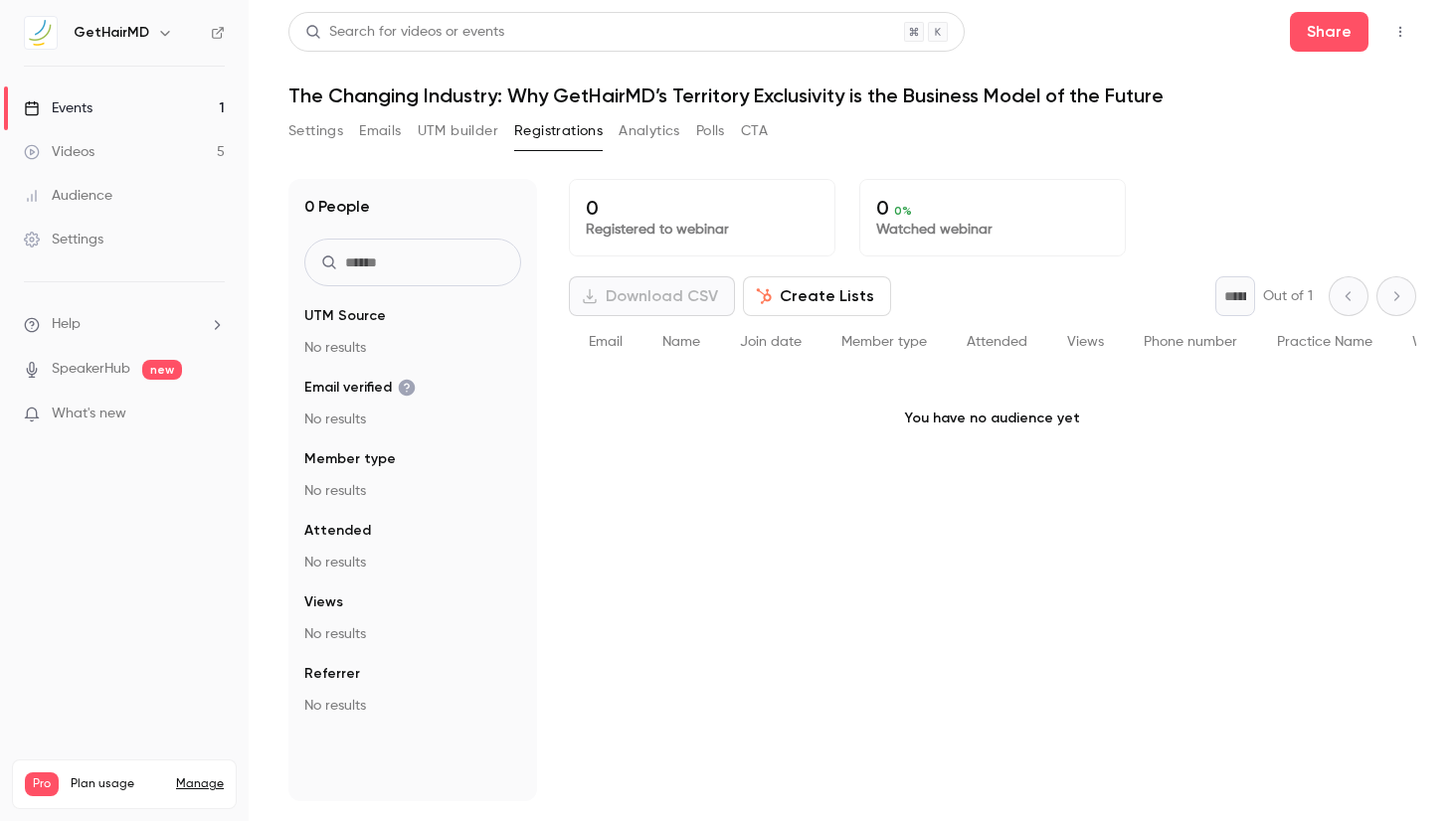click on "Events 1" at bounding box center [124, 108] 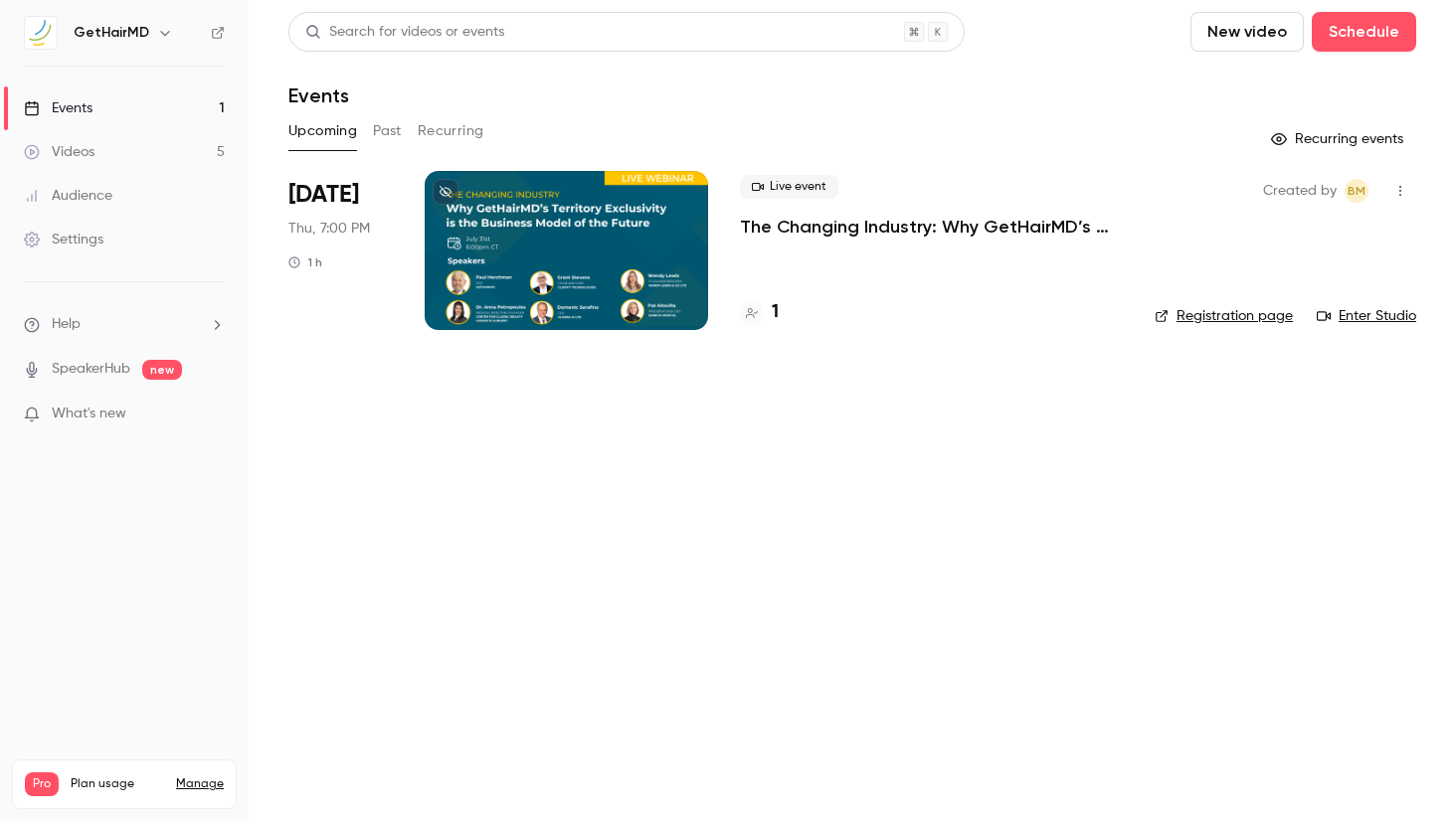 click on "The Changing Industry: Why GetHairMD’s Territory Exclusivity is the Business Model of the Future" at bounding box center [931, 227] 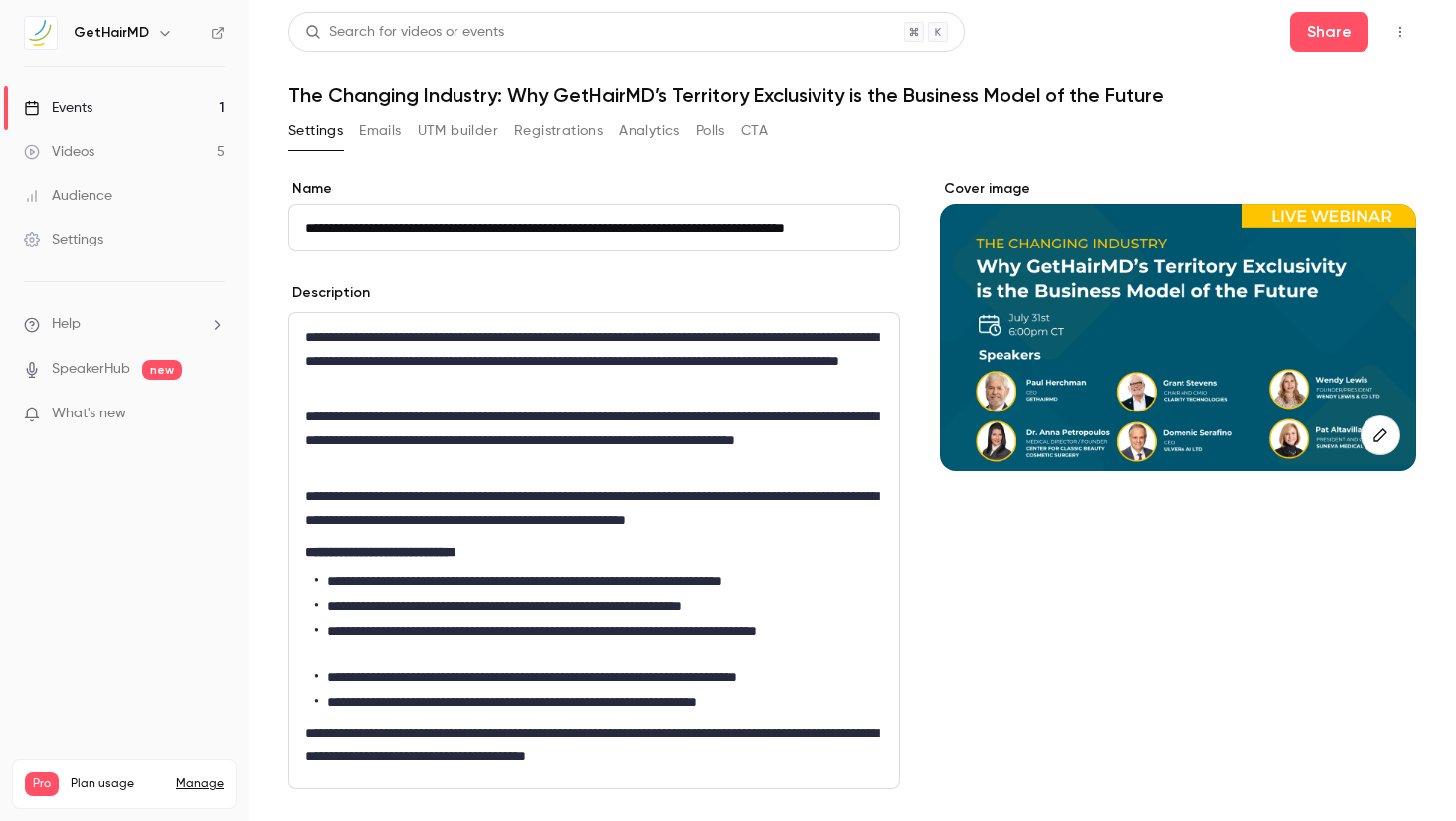 scroll, scrollTop: 0, scrollLeft: 31, axis: horizontal 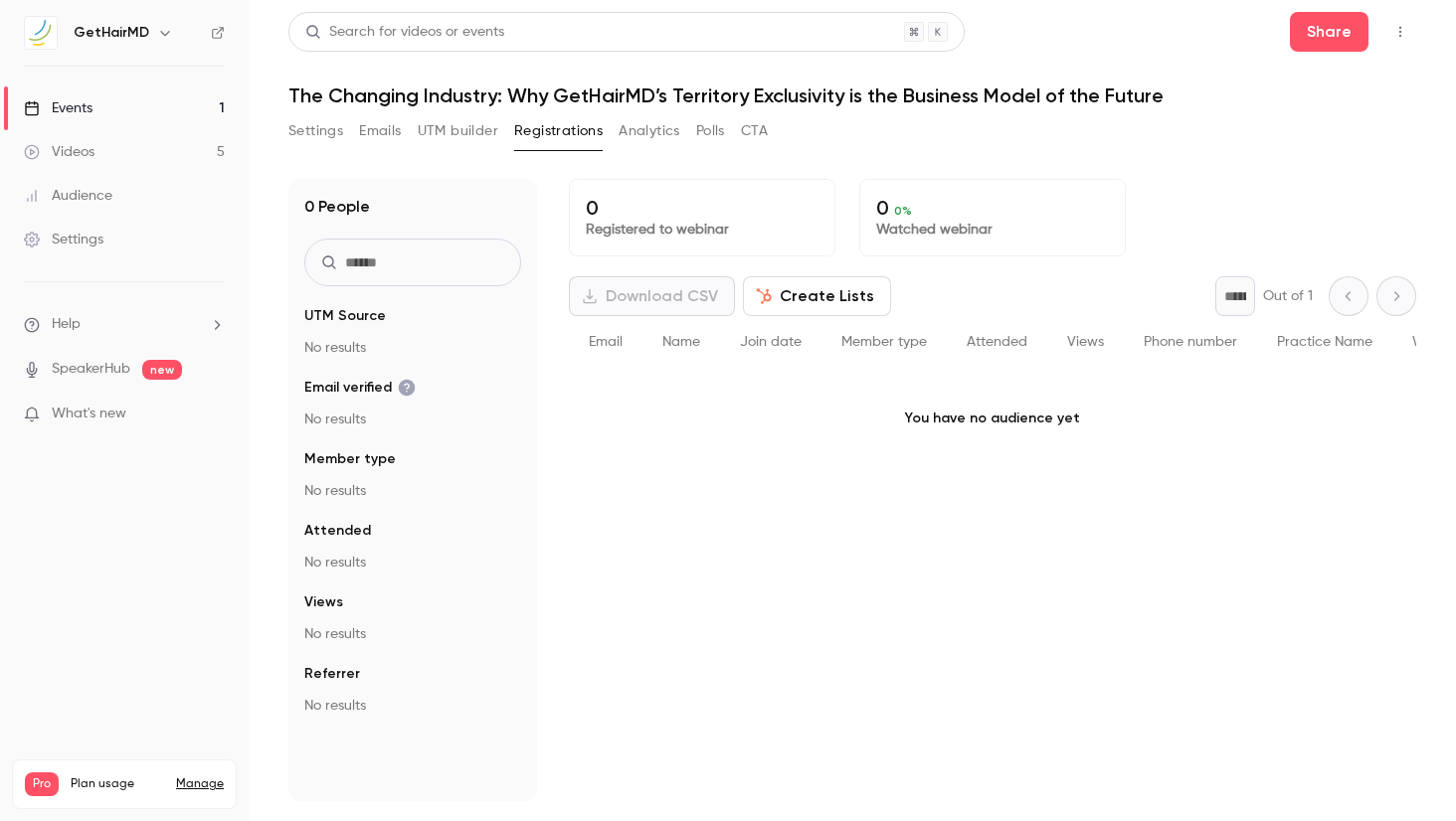 click on "Settings" at bounding box center [315, 131] 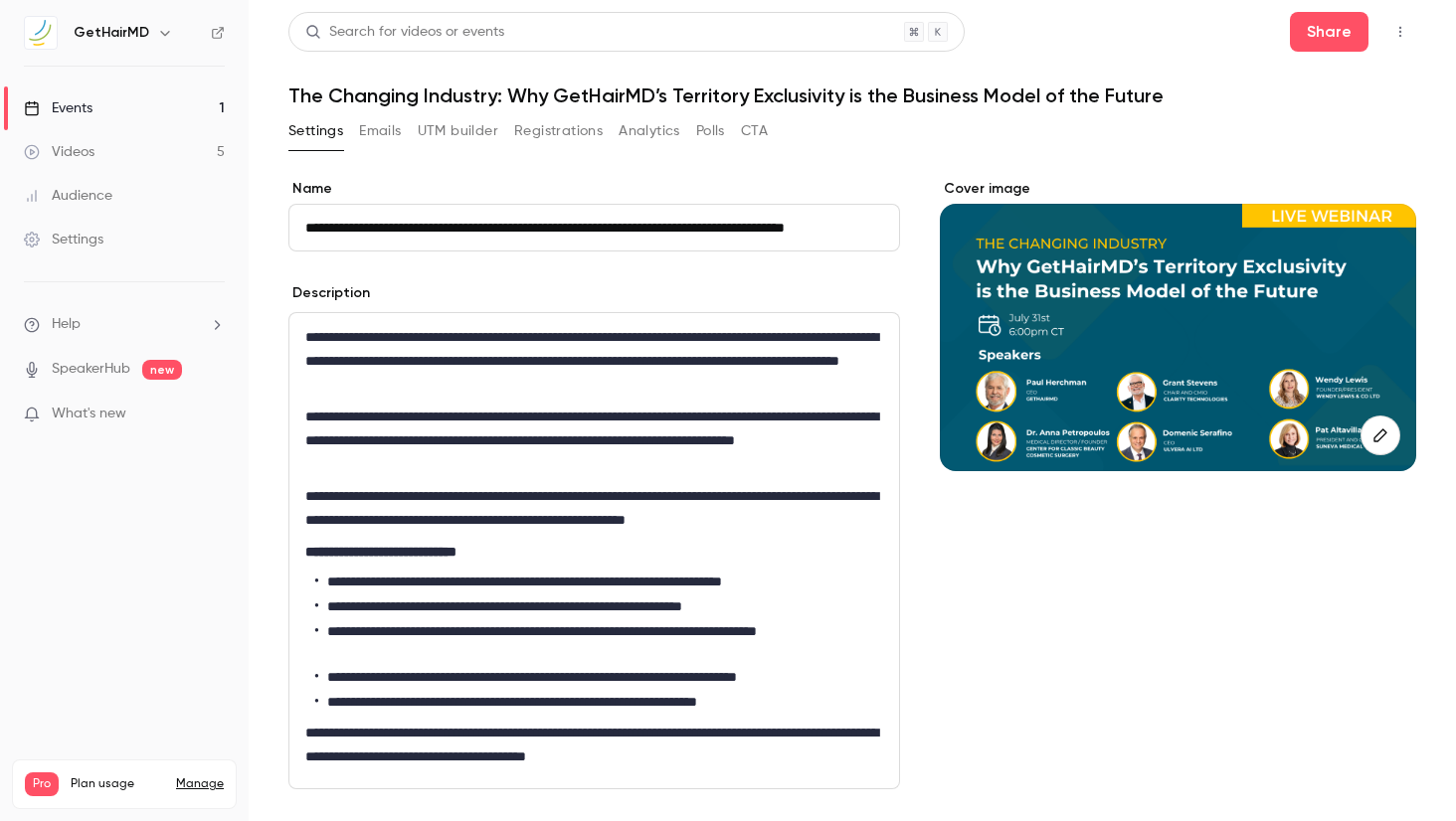 scroll, scrollTop: 0, scrollLeft: 31, axis: horizontal 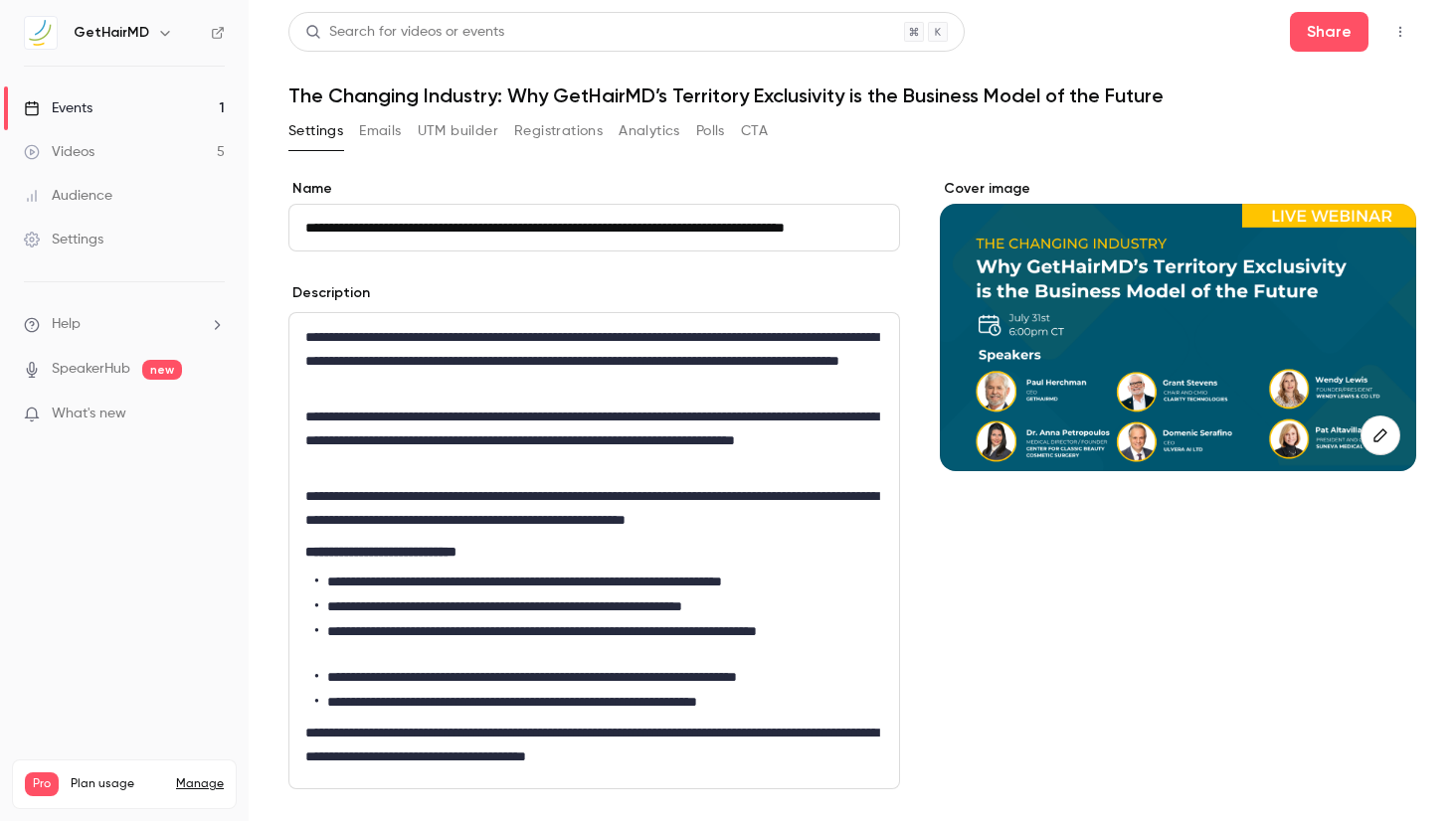 click on "Registrations" at bounding box center (558, 131) 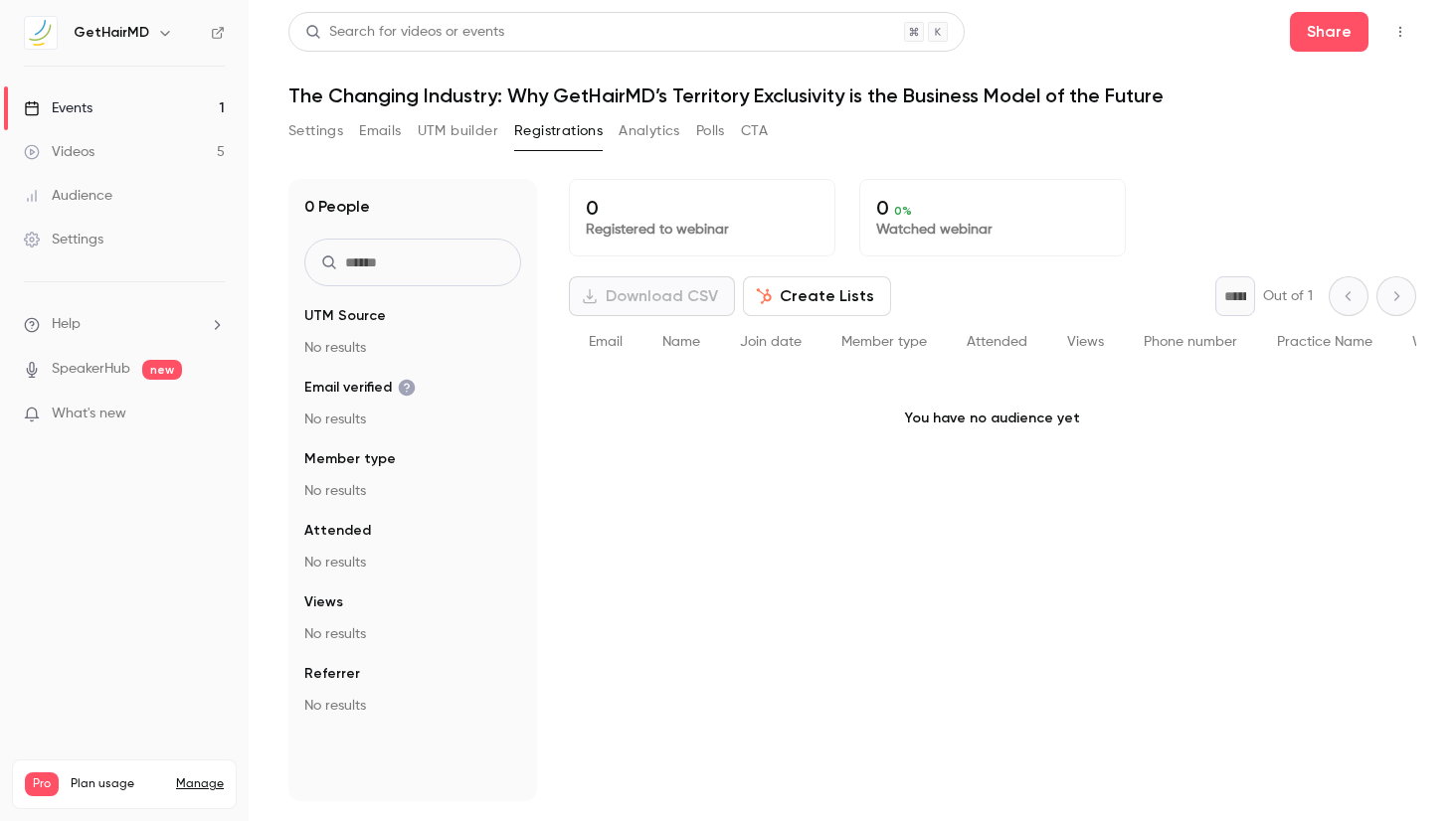 type 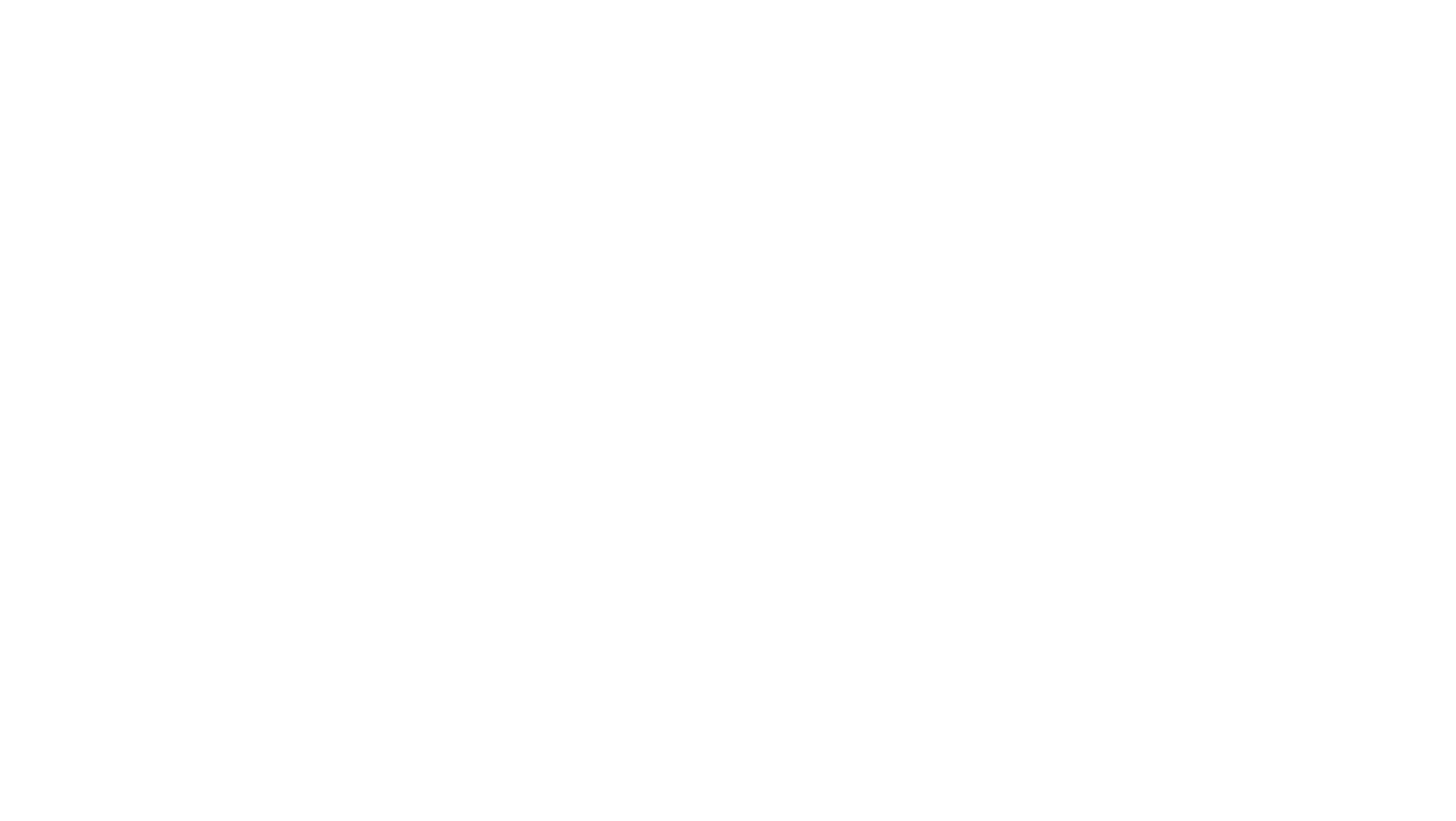 scroll, scrollTop: 0, scrollLeft: 0, axis: both 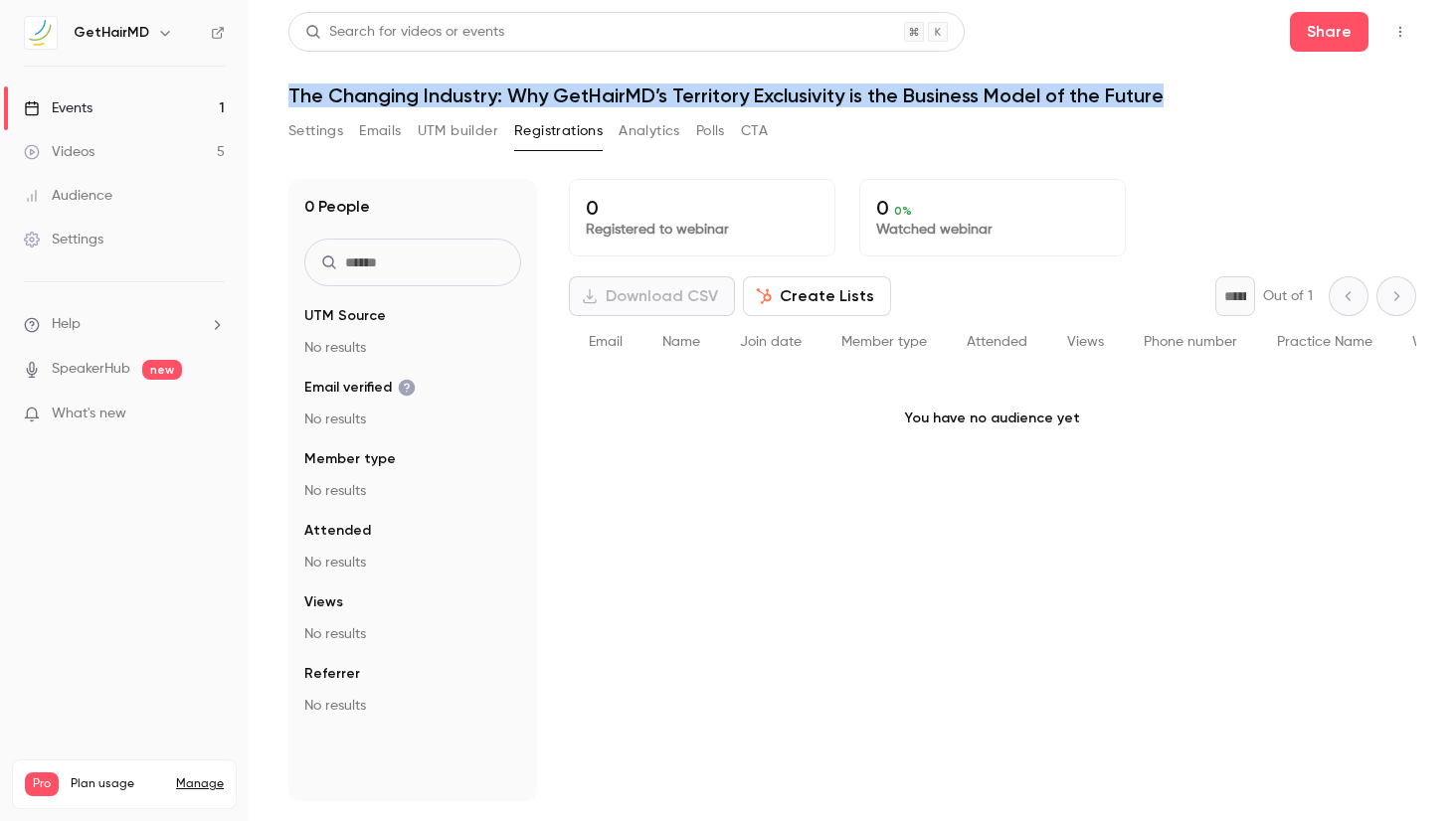 drag, startPoint x: 288, startPoint y: 95, endPoint x: 1171, endPoint y: 87, distance: 883.0362 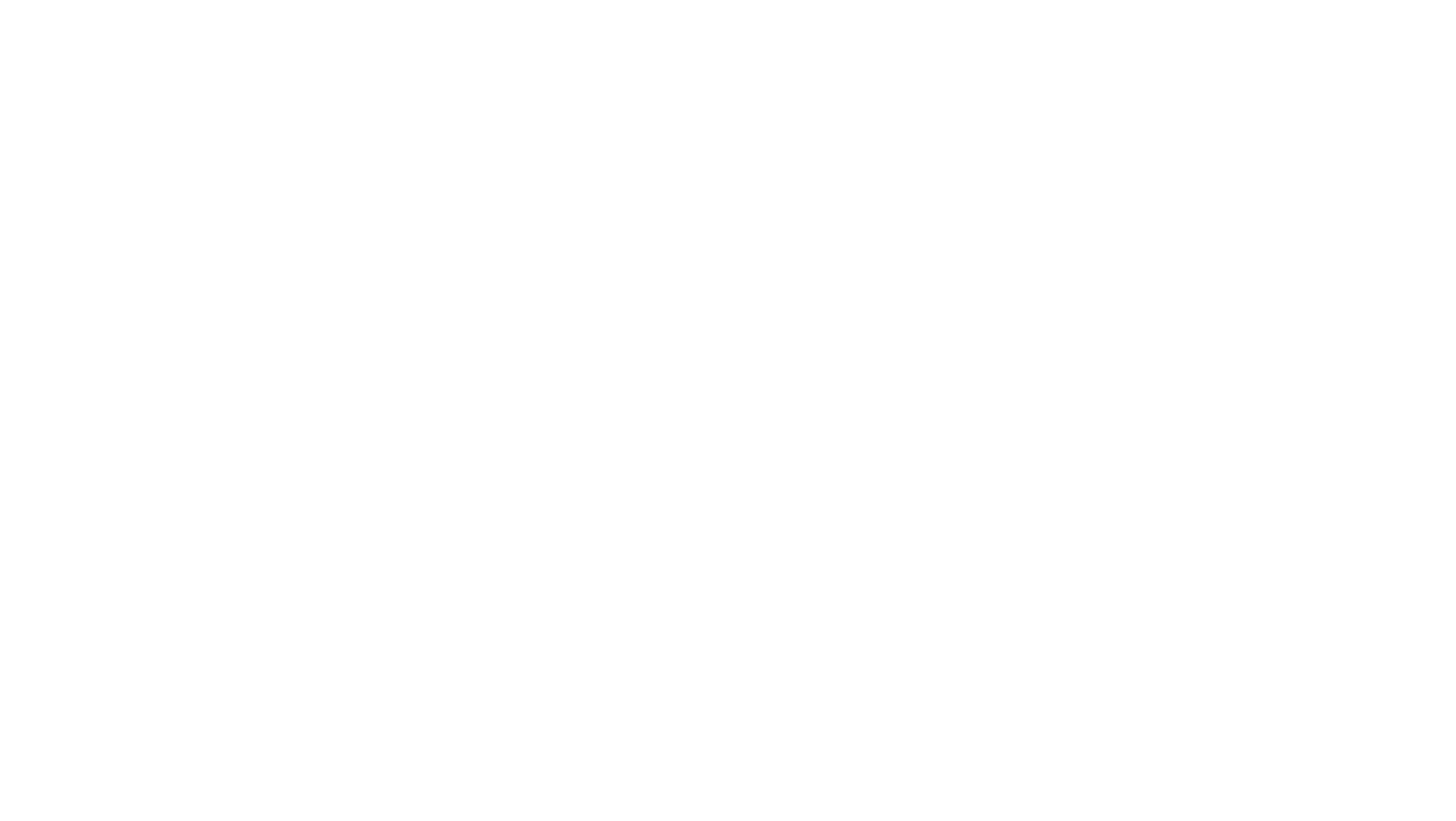 scroll, scrollTop: 0, scrollLeft: 0, axis: both 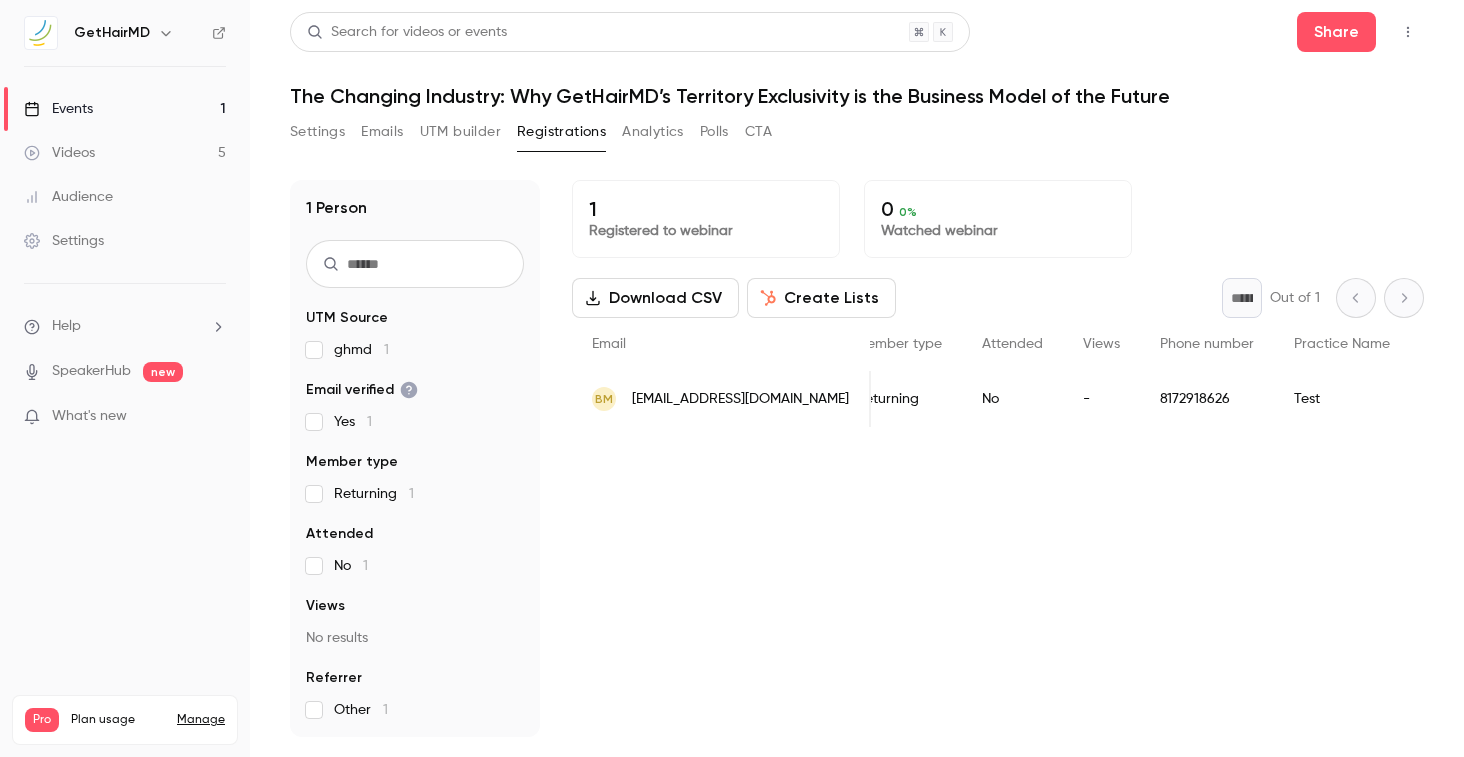 click on "UTM builder" at bounding box center [460, 132] 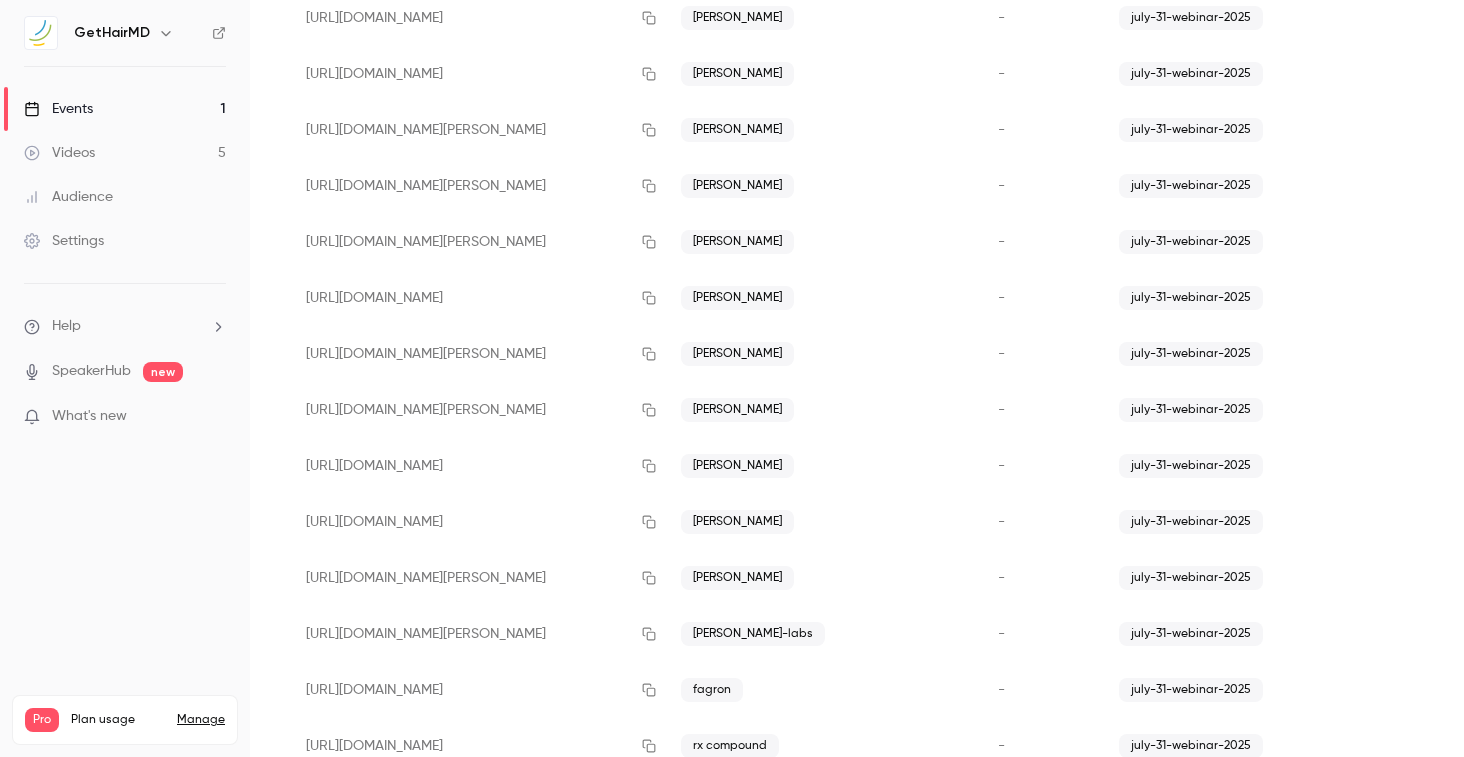scroll, scrollTop: 2456, scrollLeft: 0, axis: vertical 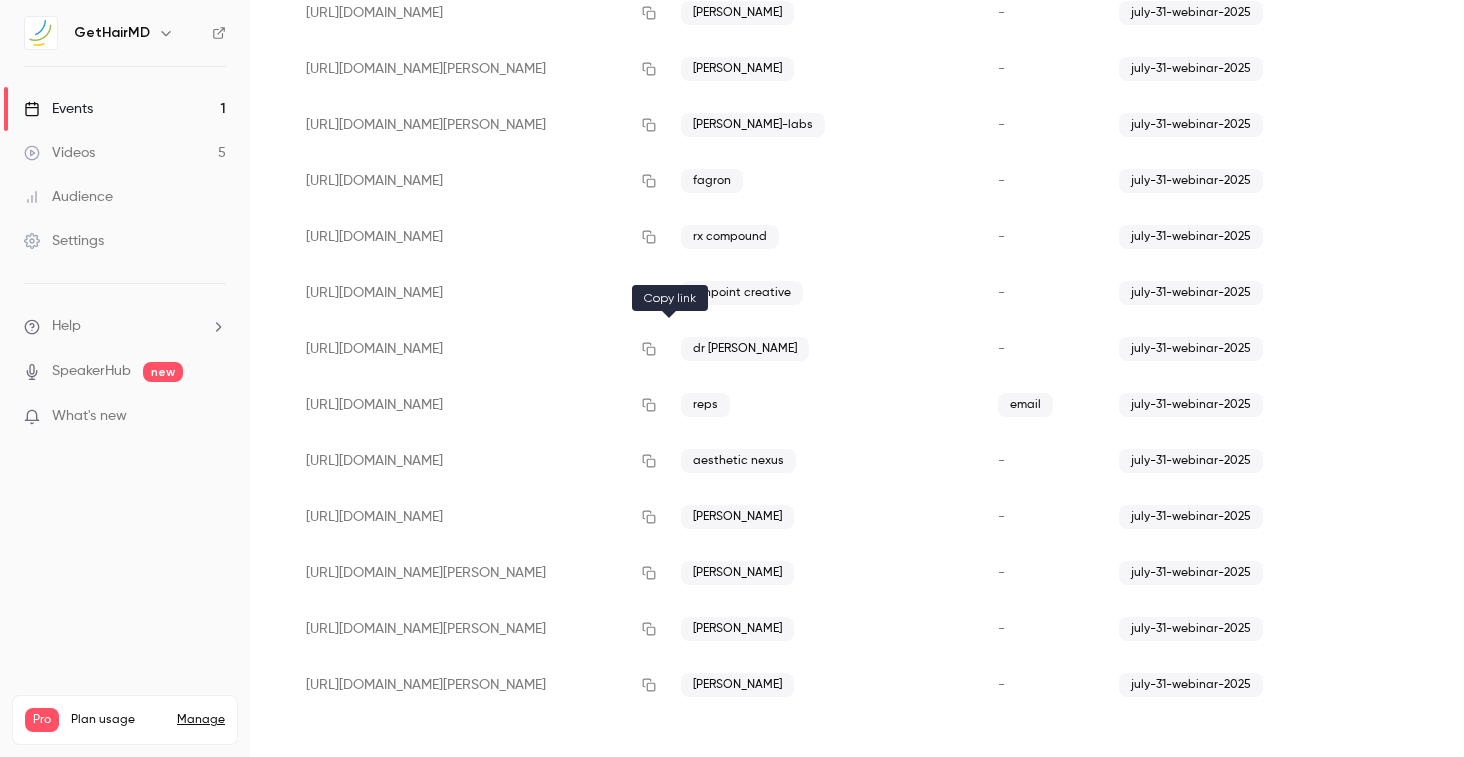 click 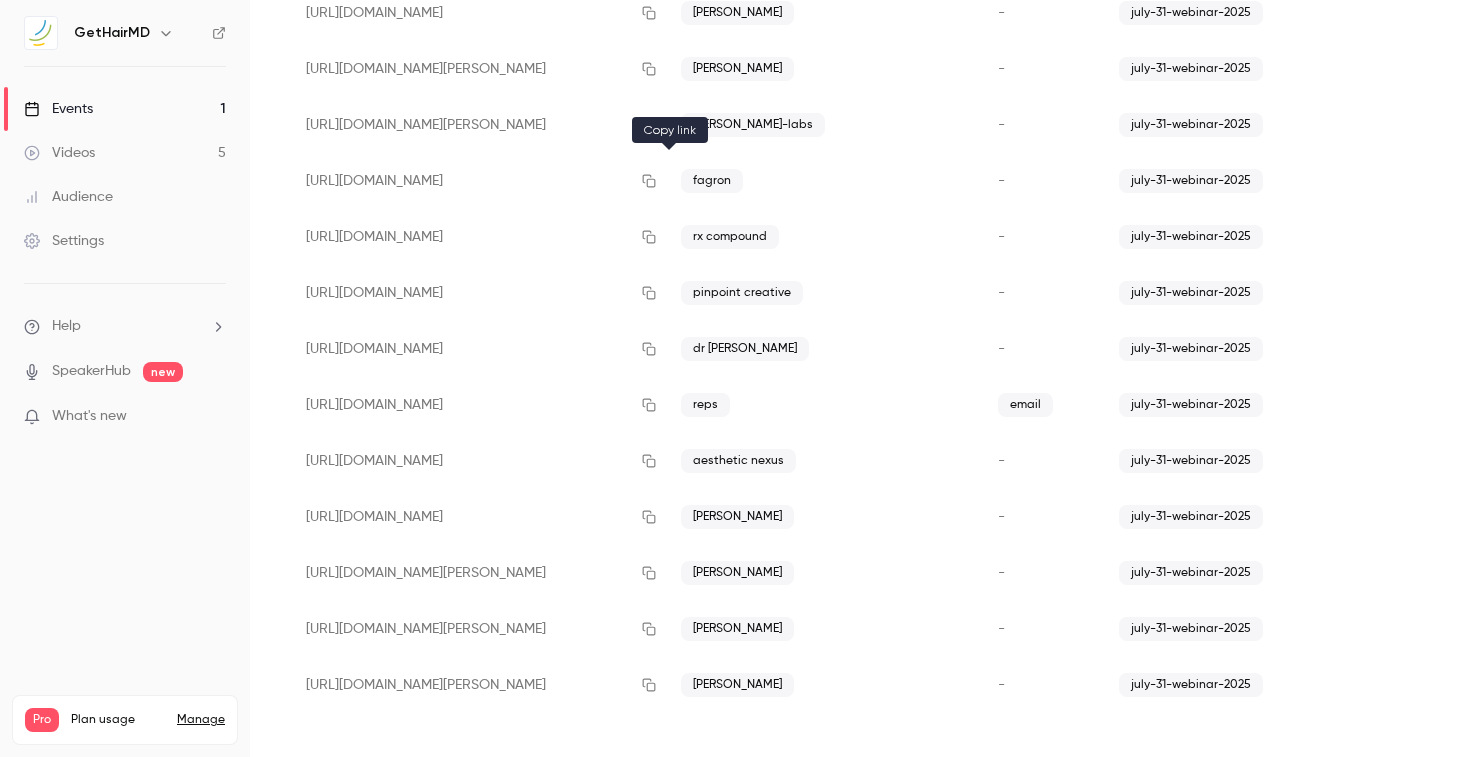 click at bounding box center (649, 181) 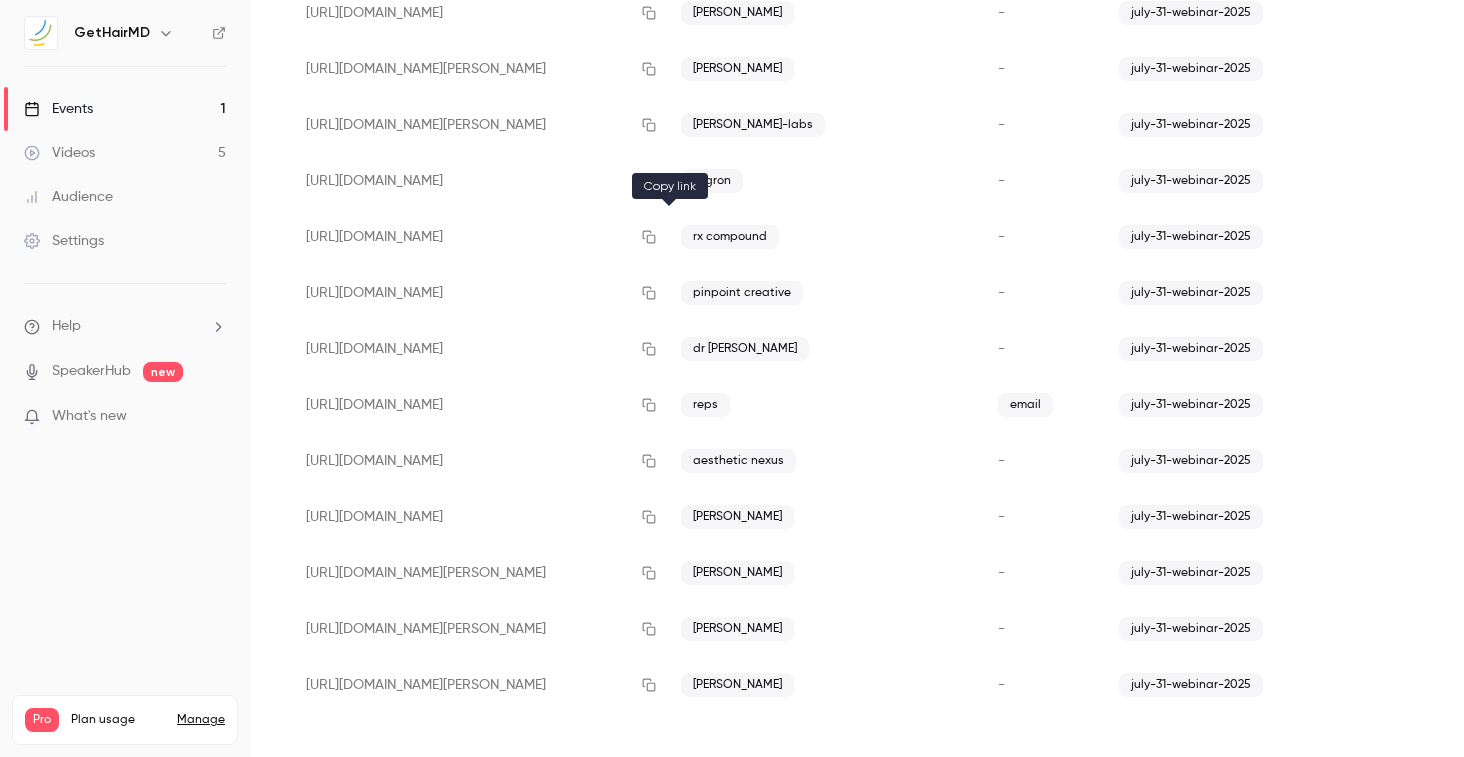 click 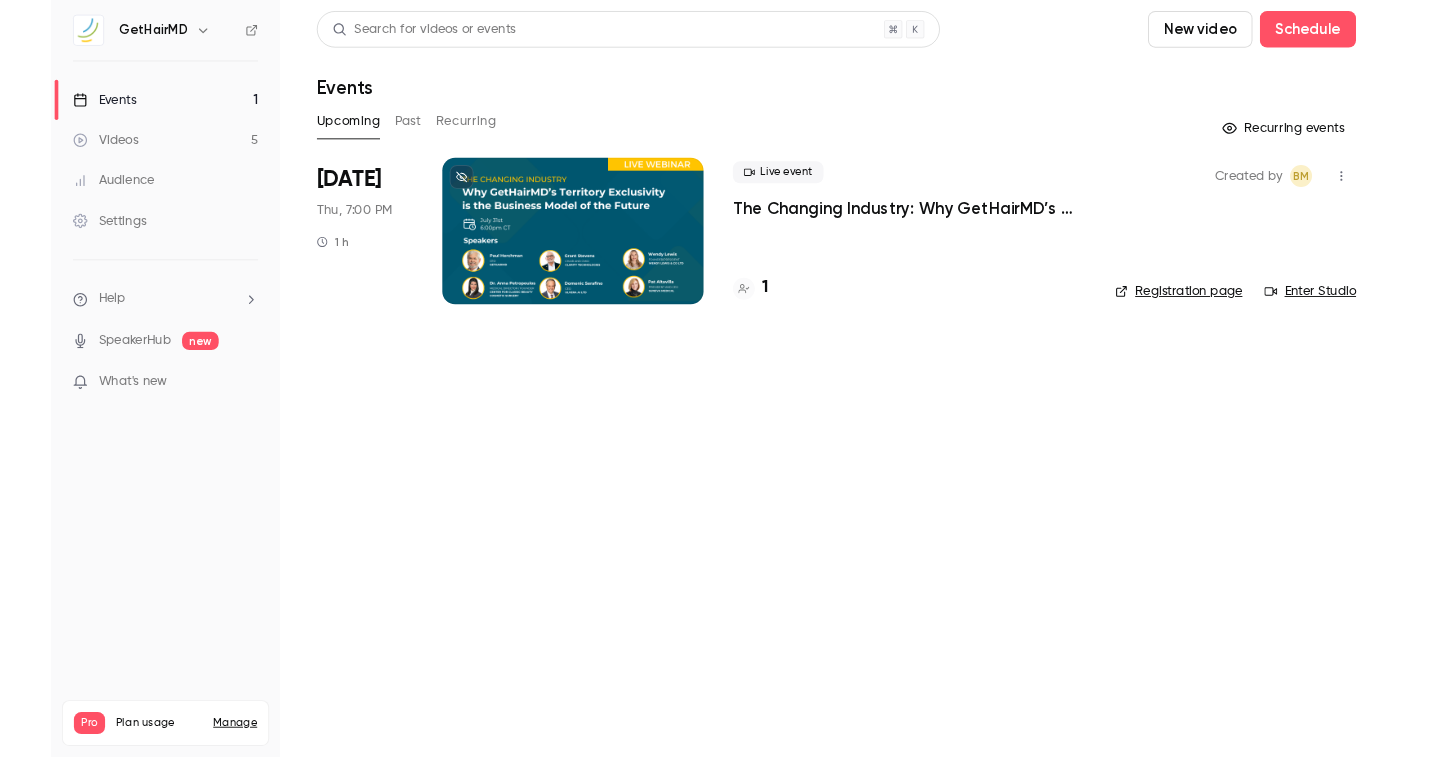 scroll, scrollTop: 0, scrollLeft: 0, axis: both 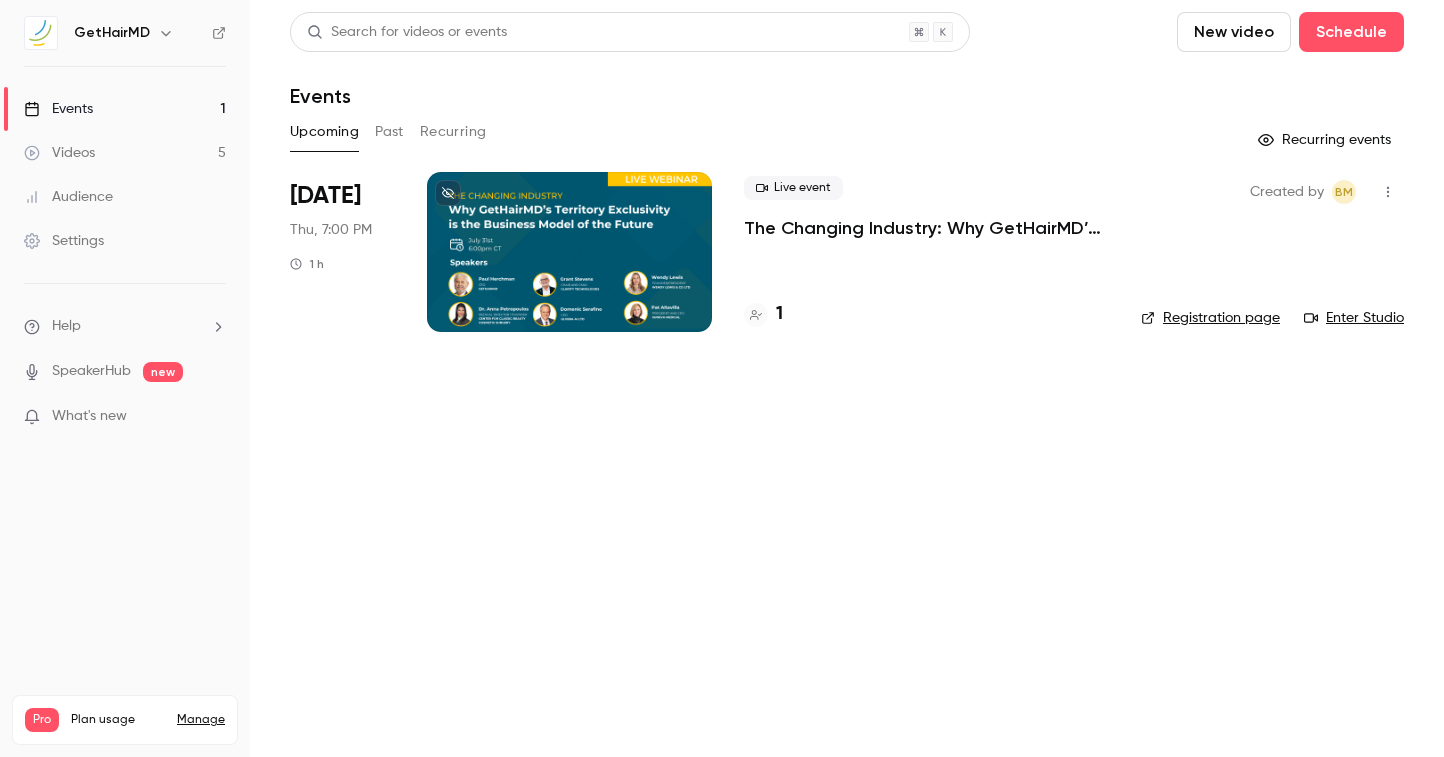 click on "The Changing Industry: Why GetHairMD’s Territory Exclusivity is the Business Model of the Future" at bounding box center [926, 228] 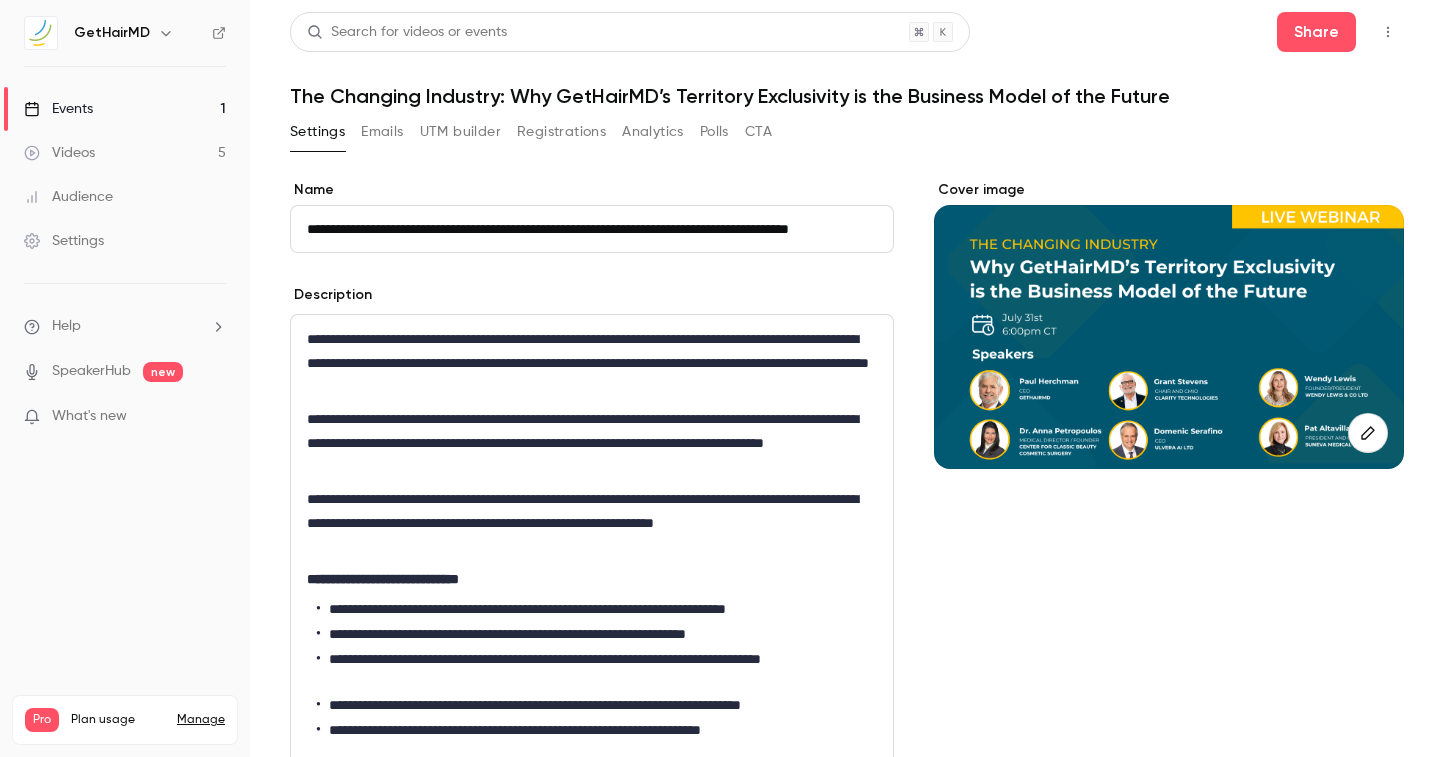 scroll, scrollTop: 0, scrollLeft: 0, axis: both 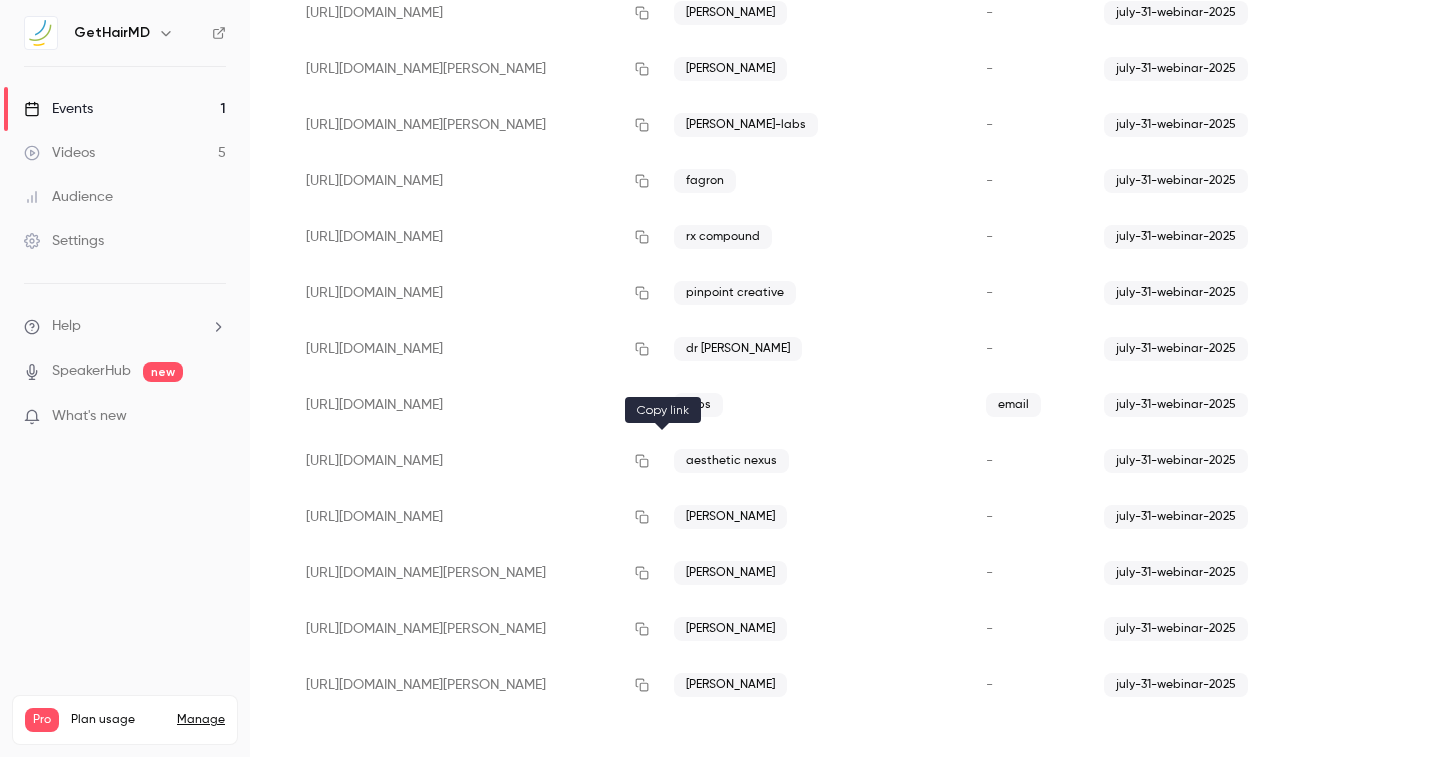 click 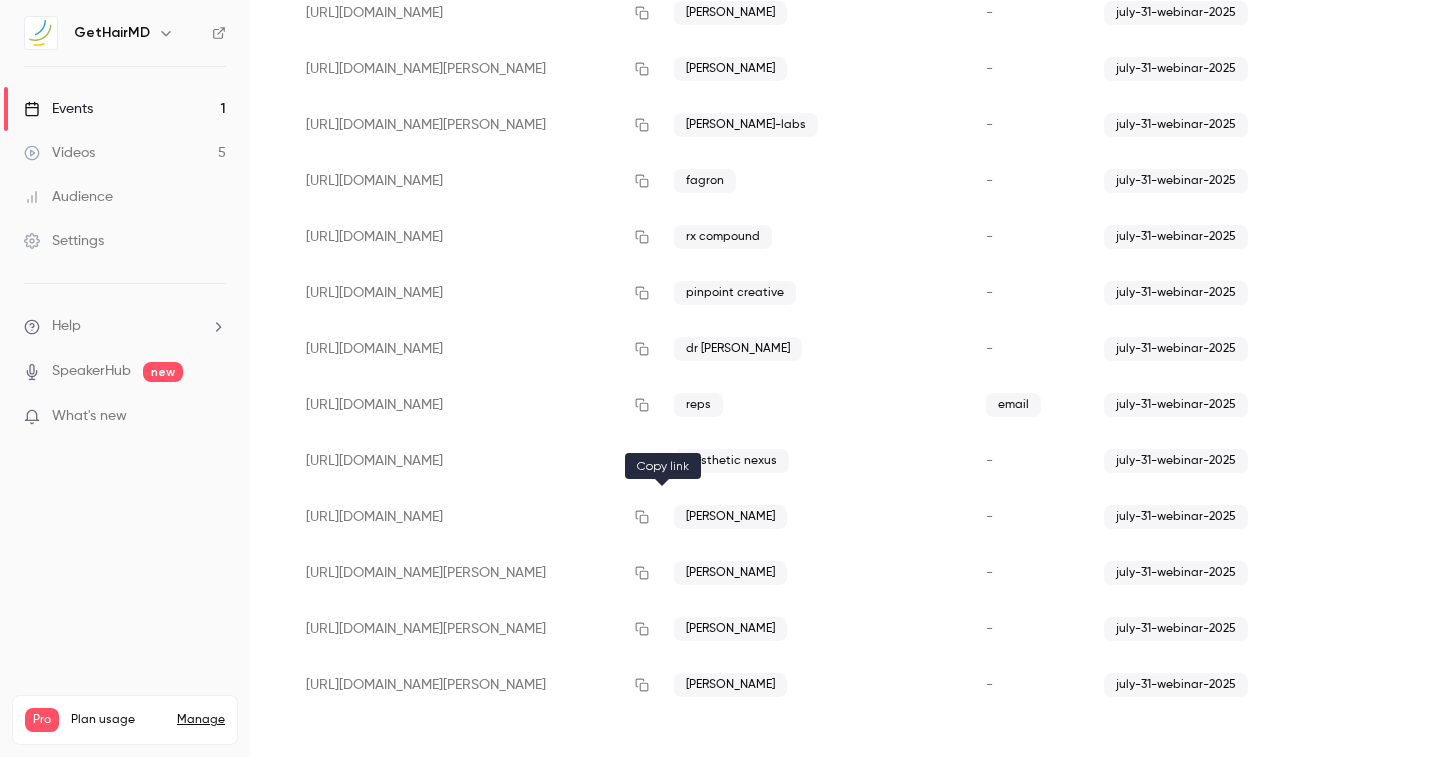 click 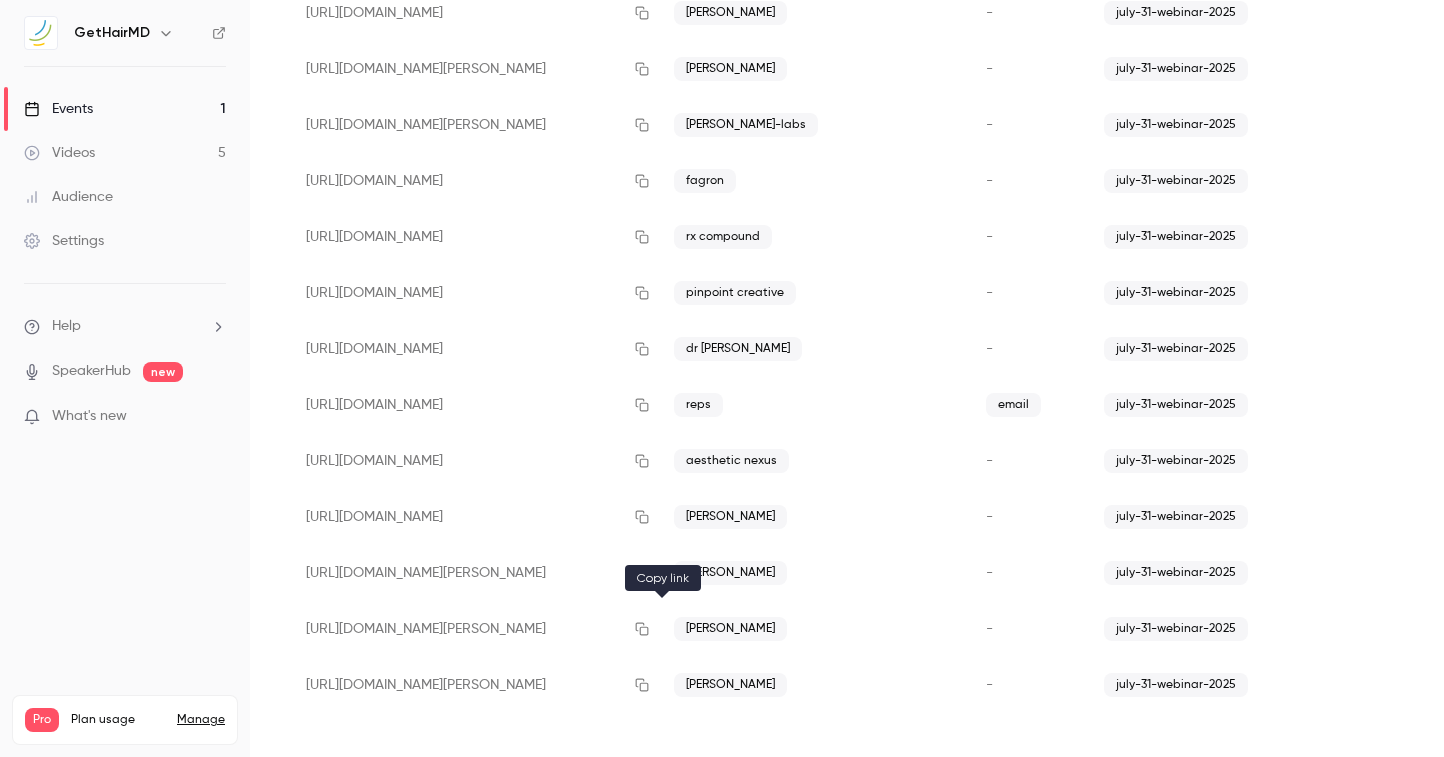 click 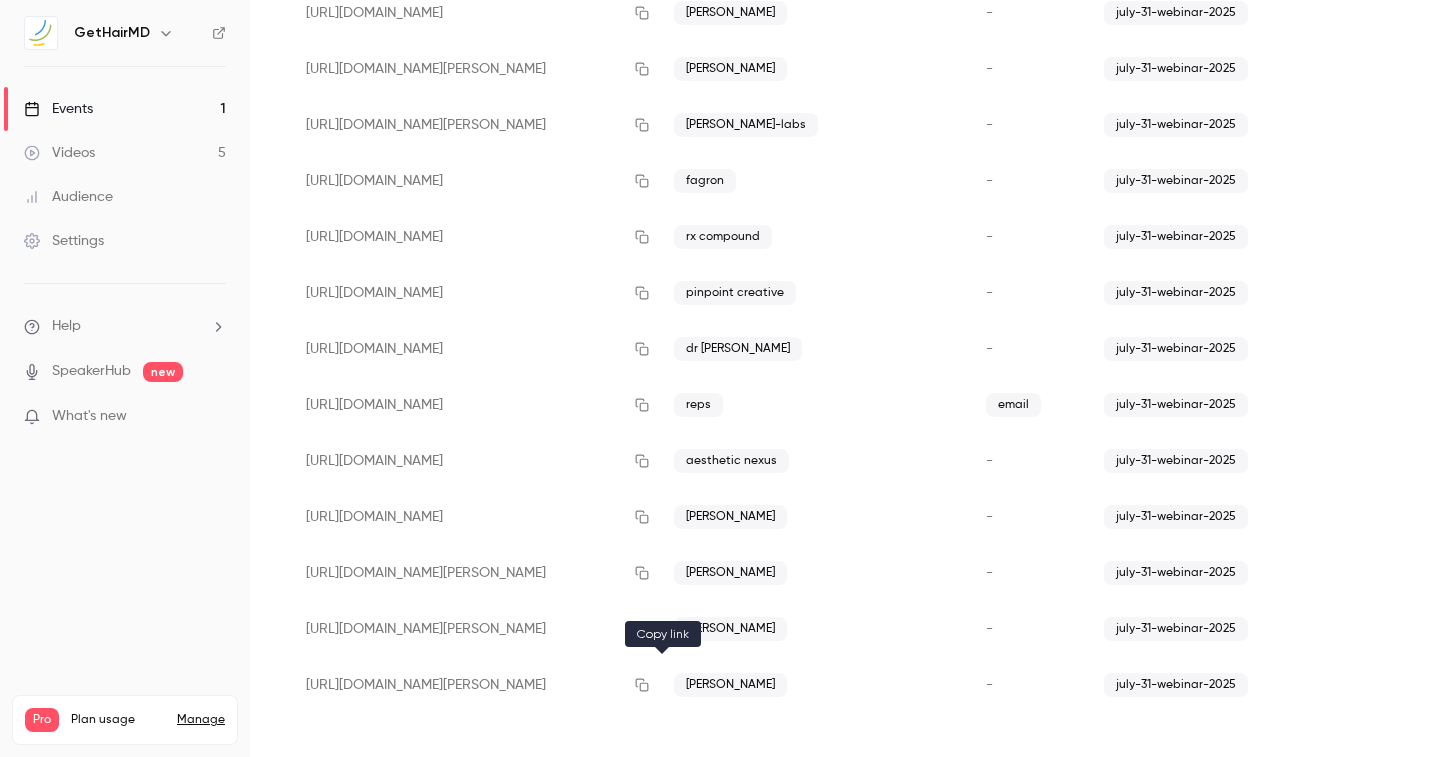 click 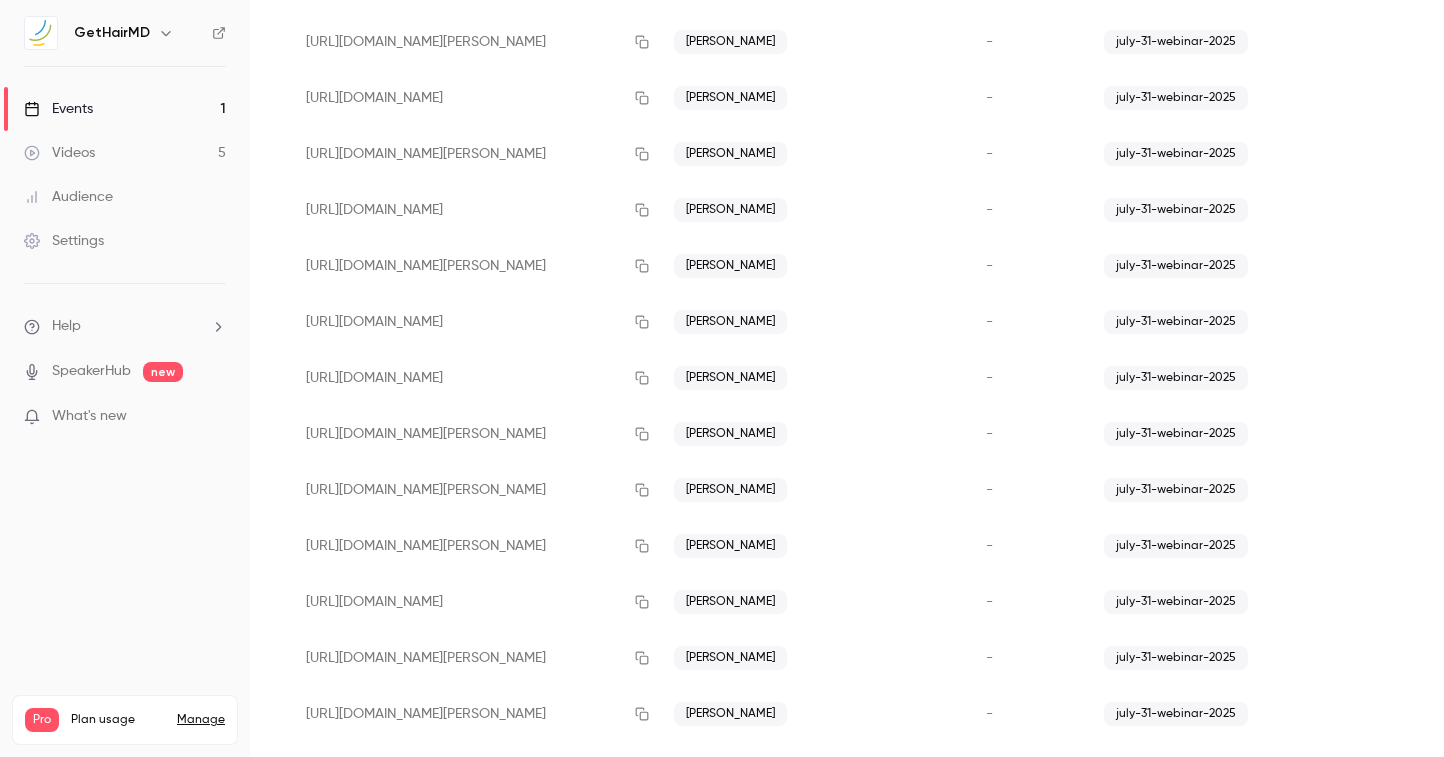 scroll, scrollTop: 1626, scrollLeft: 0, axis: vertical 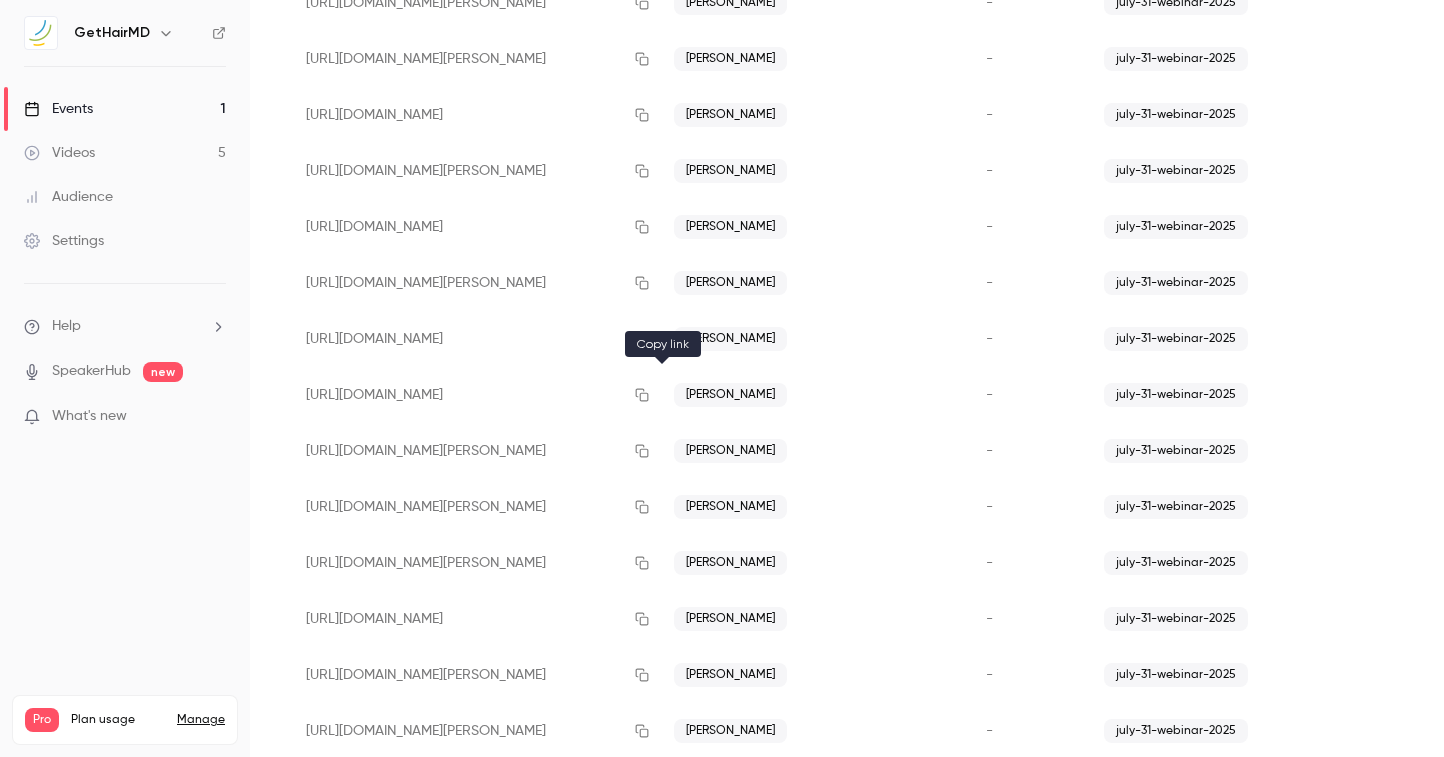 click 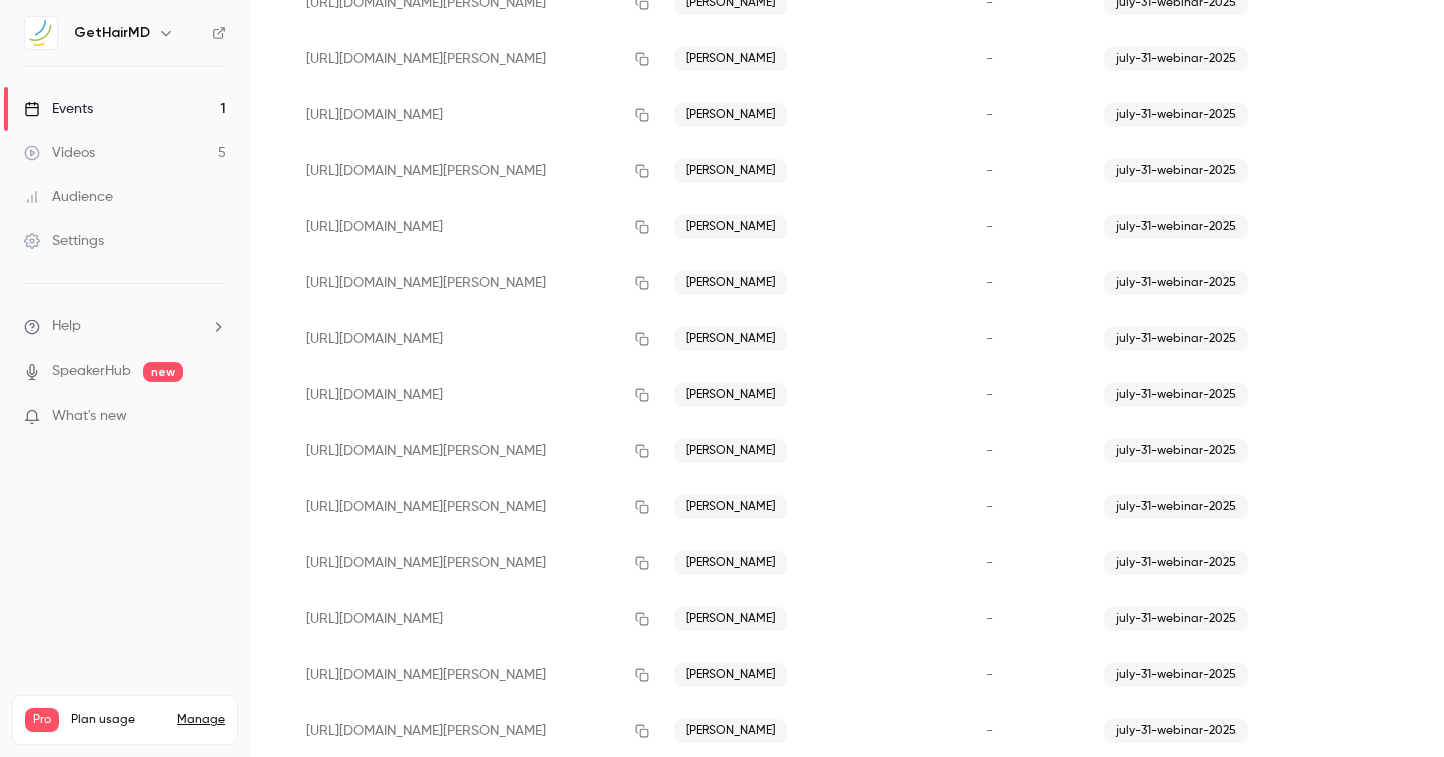 scroll, scrollTop: 0, scrollLeft: 0, axis: both 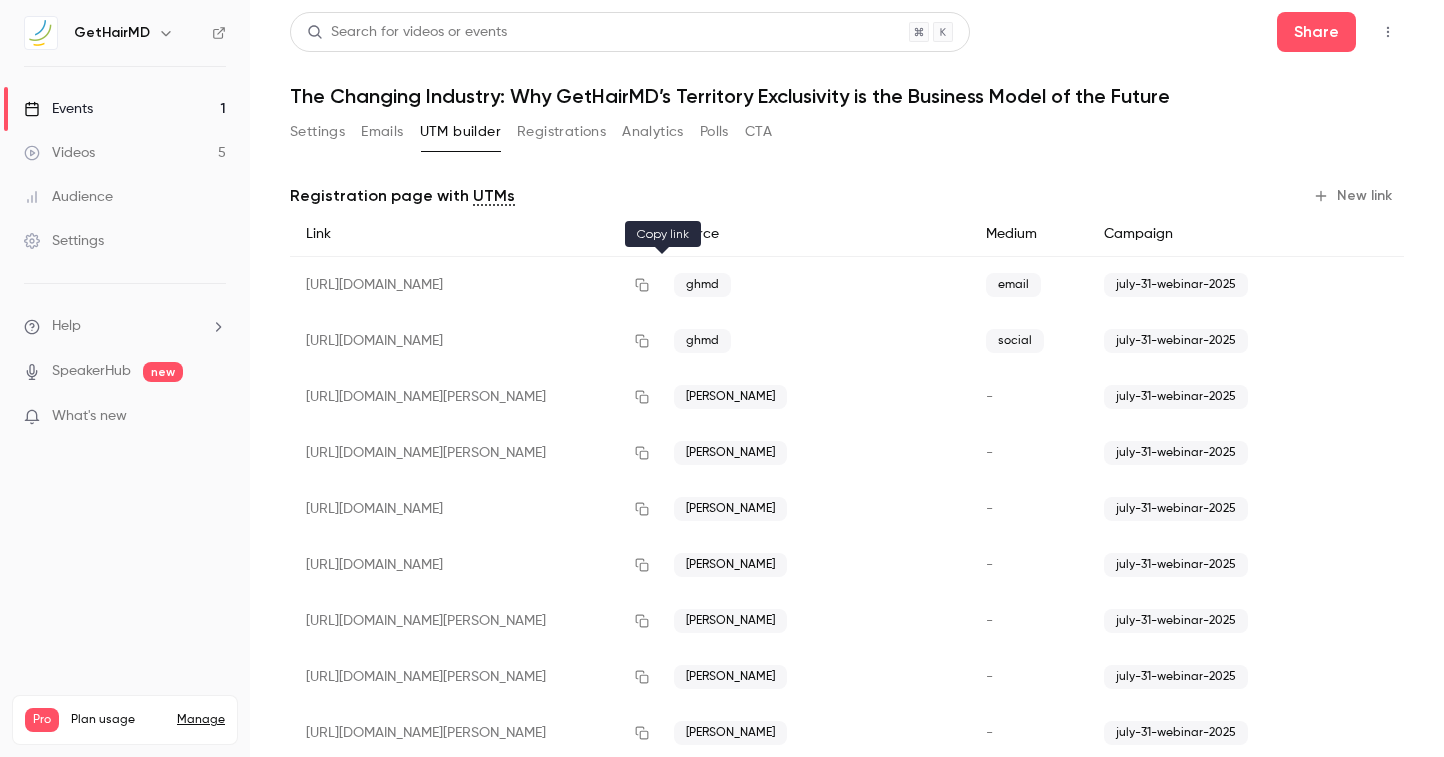 click 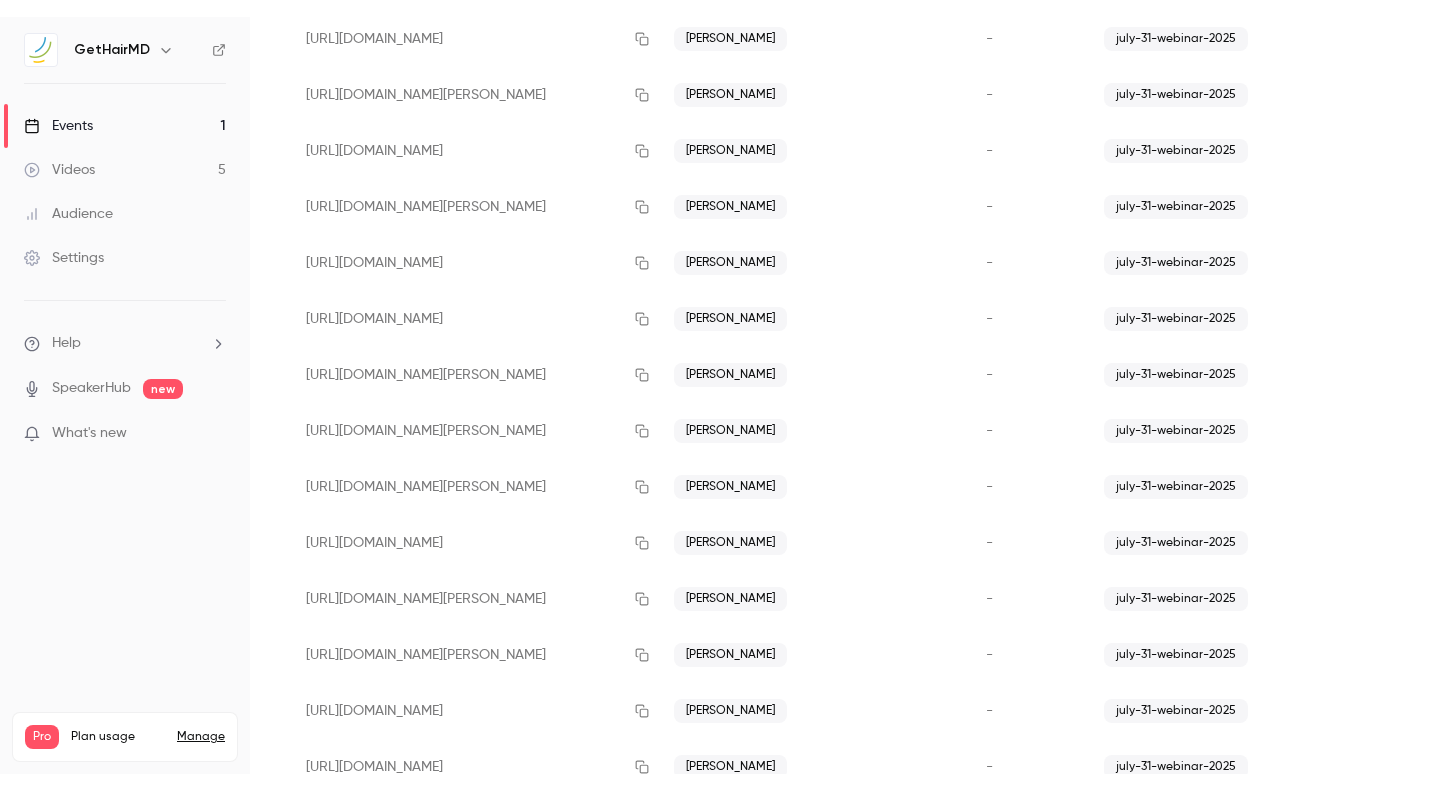 scroll, scrollTop: 2456, scrollLeft: 0, axis: vertical 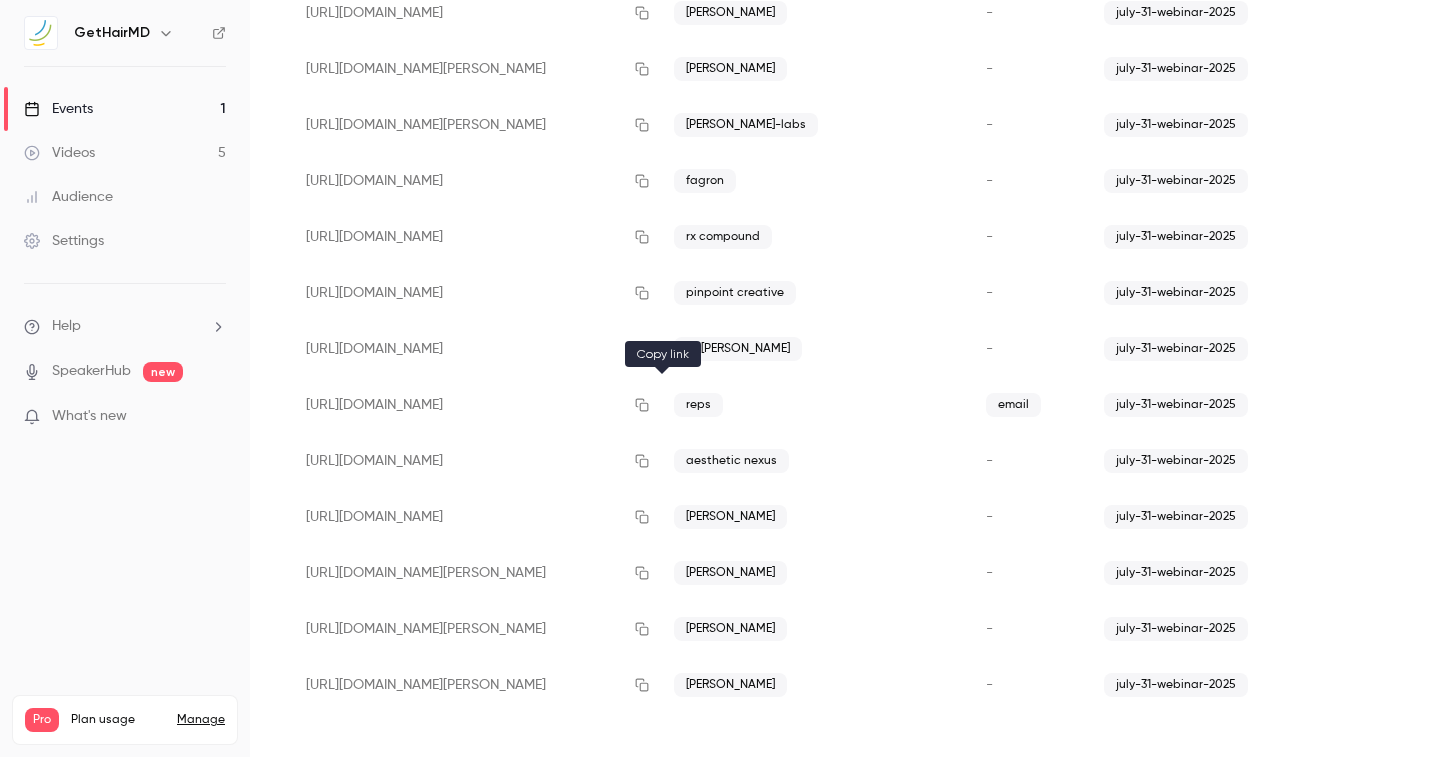 click at bounding box center (642, 405) 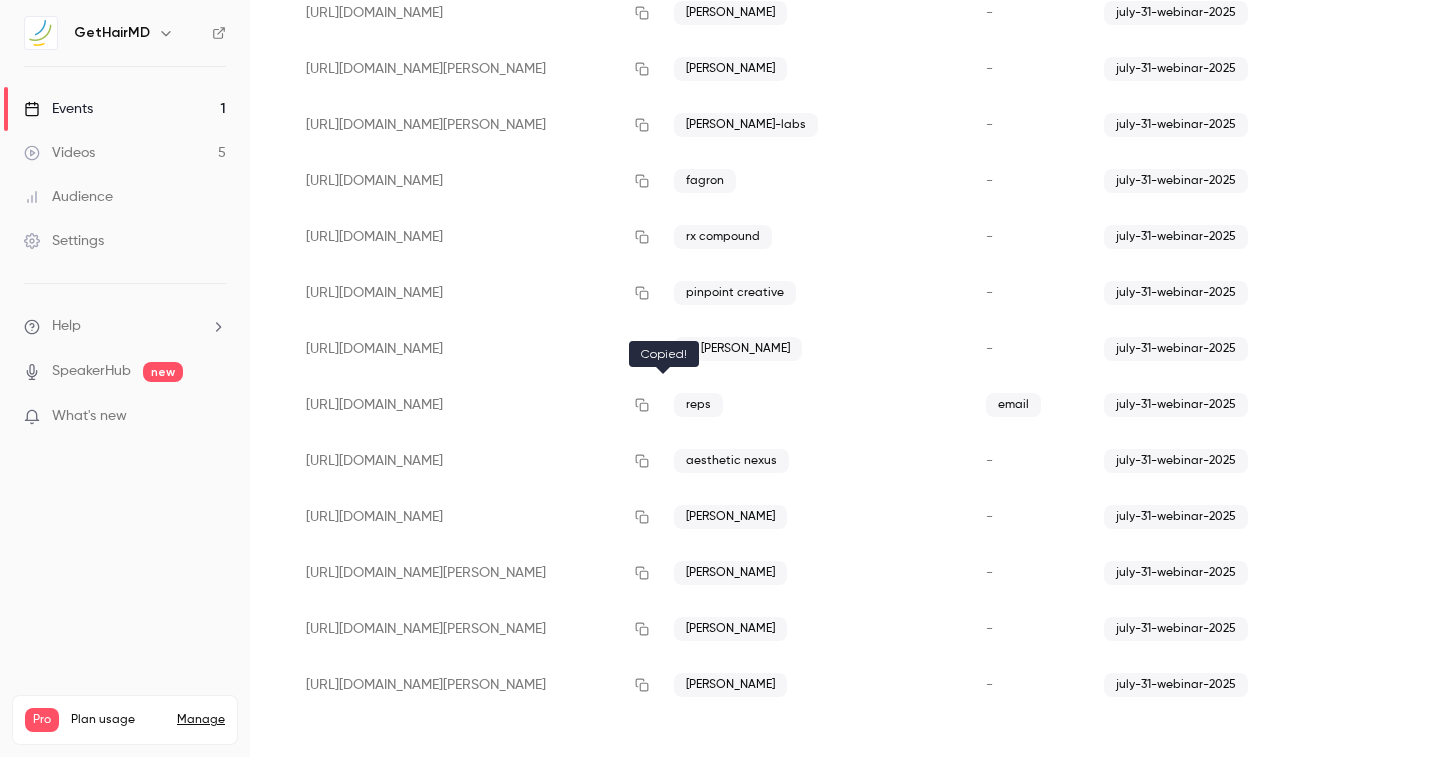 click 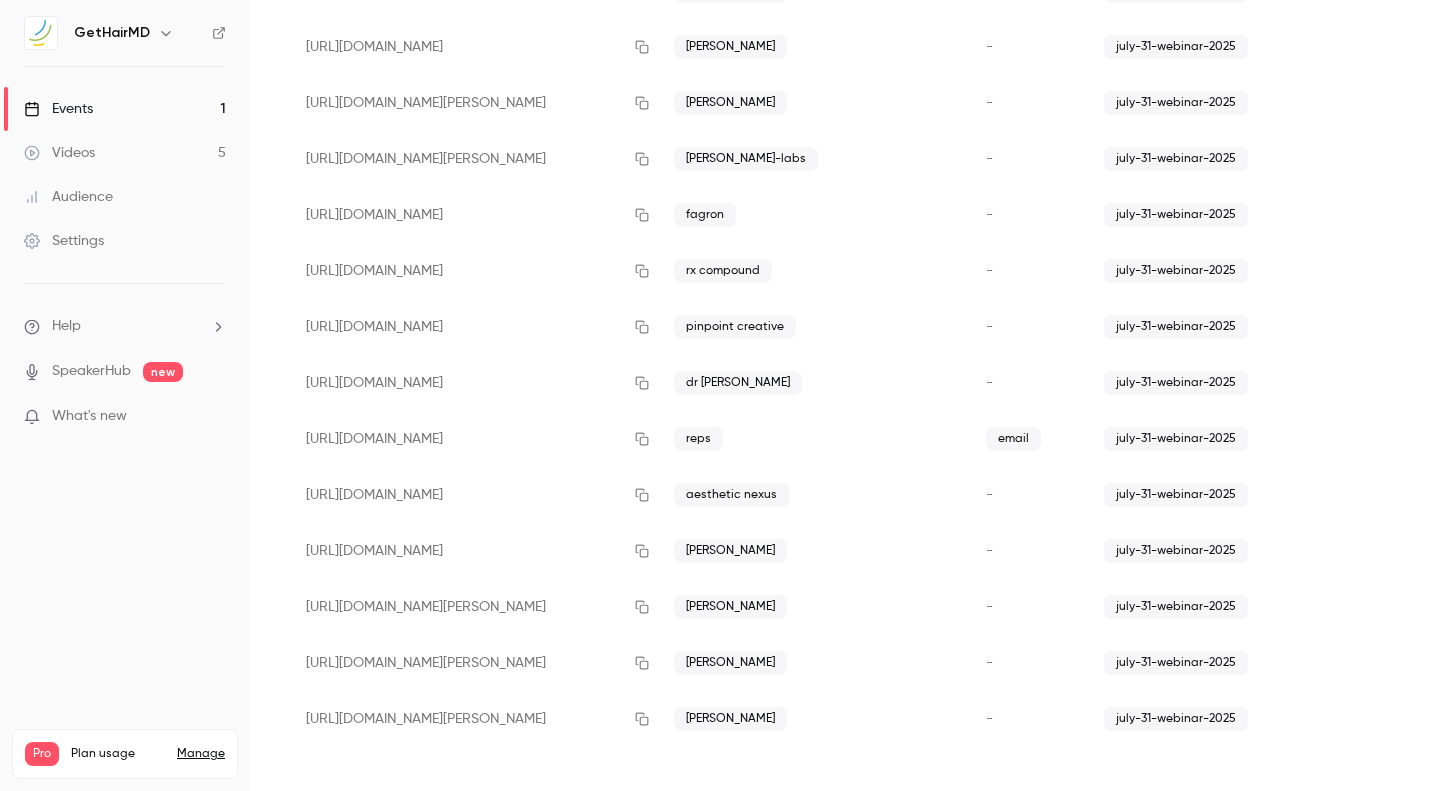 scroll, scrollTop: 2422, scrollLeft: 0, axis: vertical 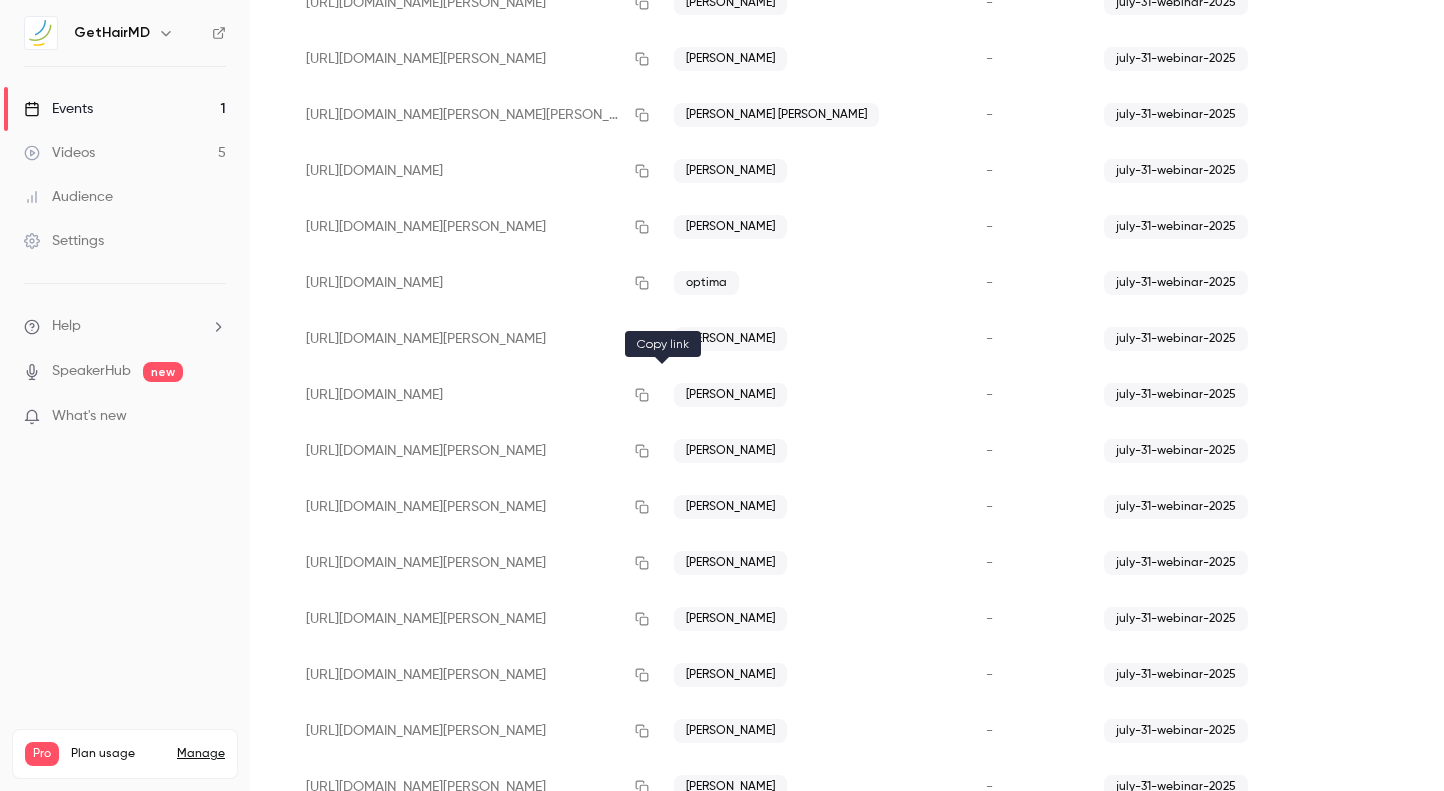click 